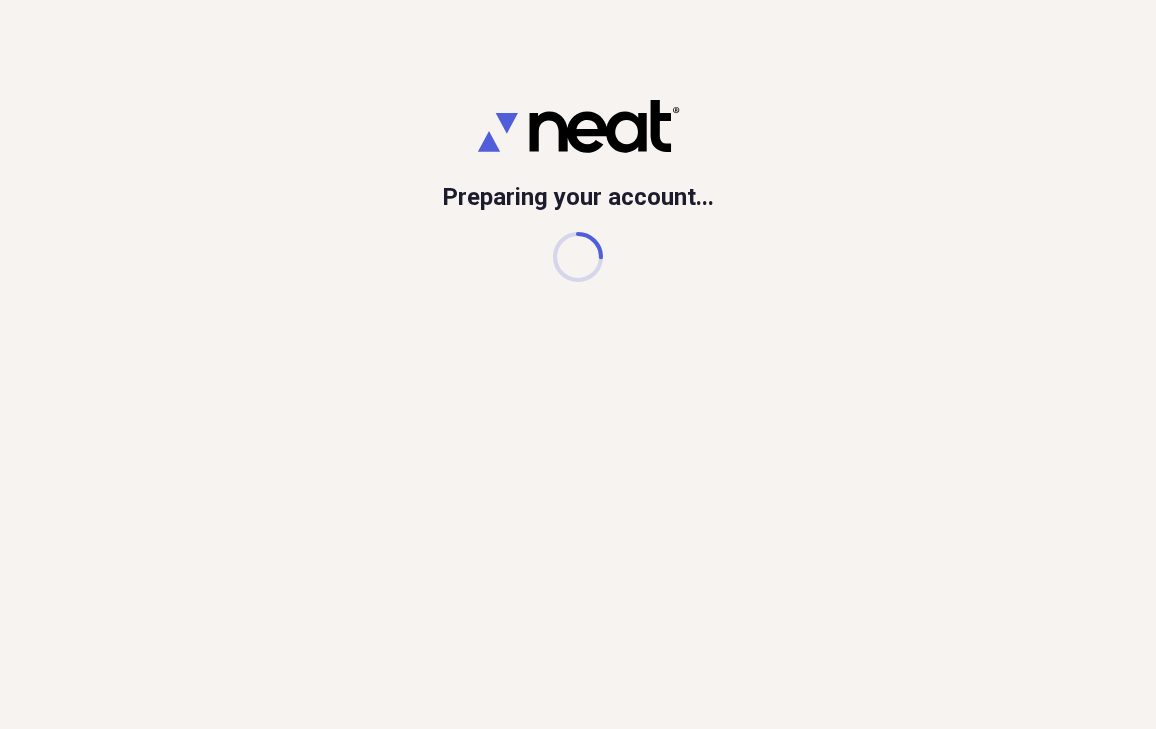 scroll, scrollTop: 0, scrollLeft: 0, axis: both 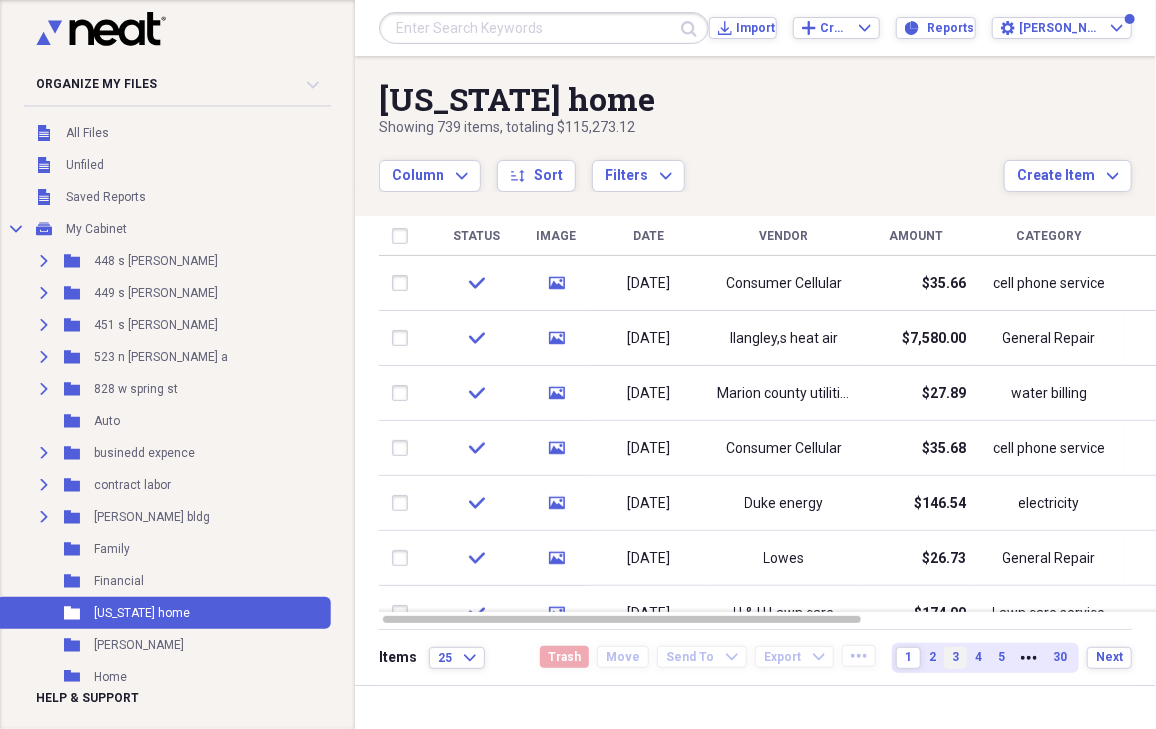 click on "3" at bounding box center [955, 657] 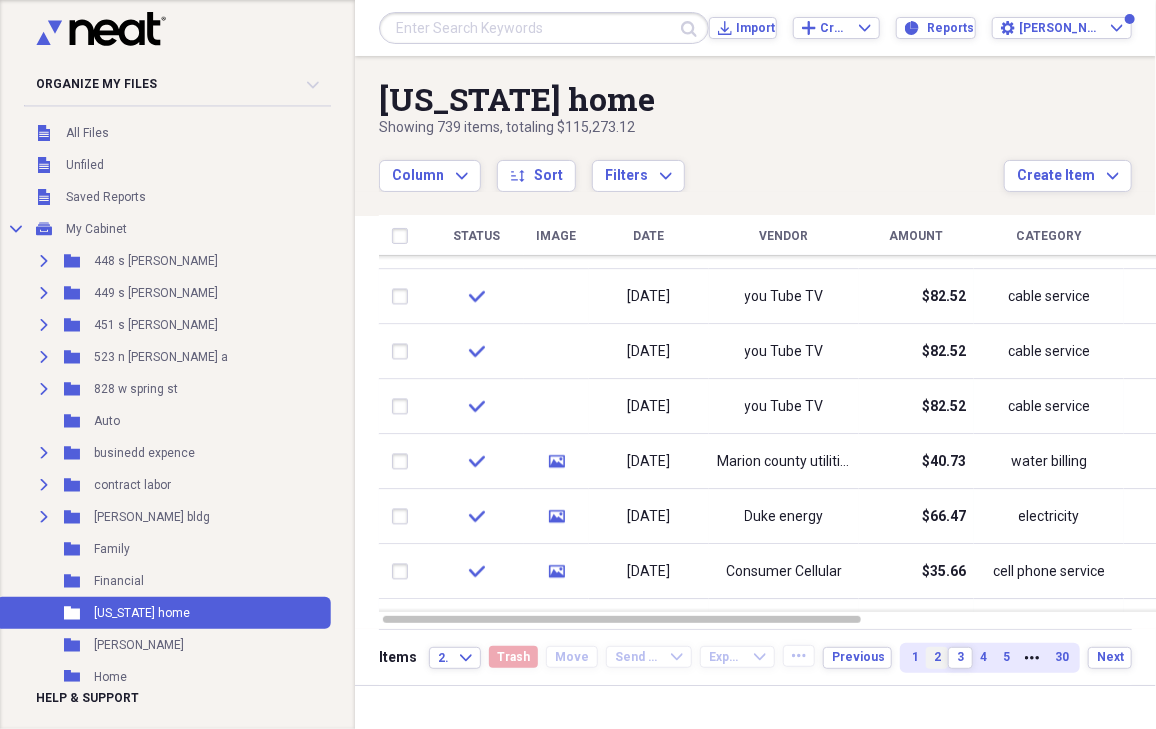 click on "2" at bounding box center (937, 657) 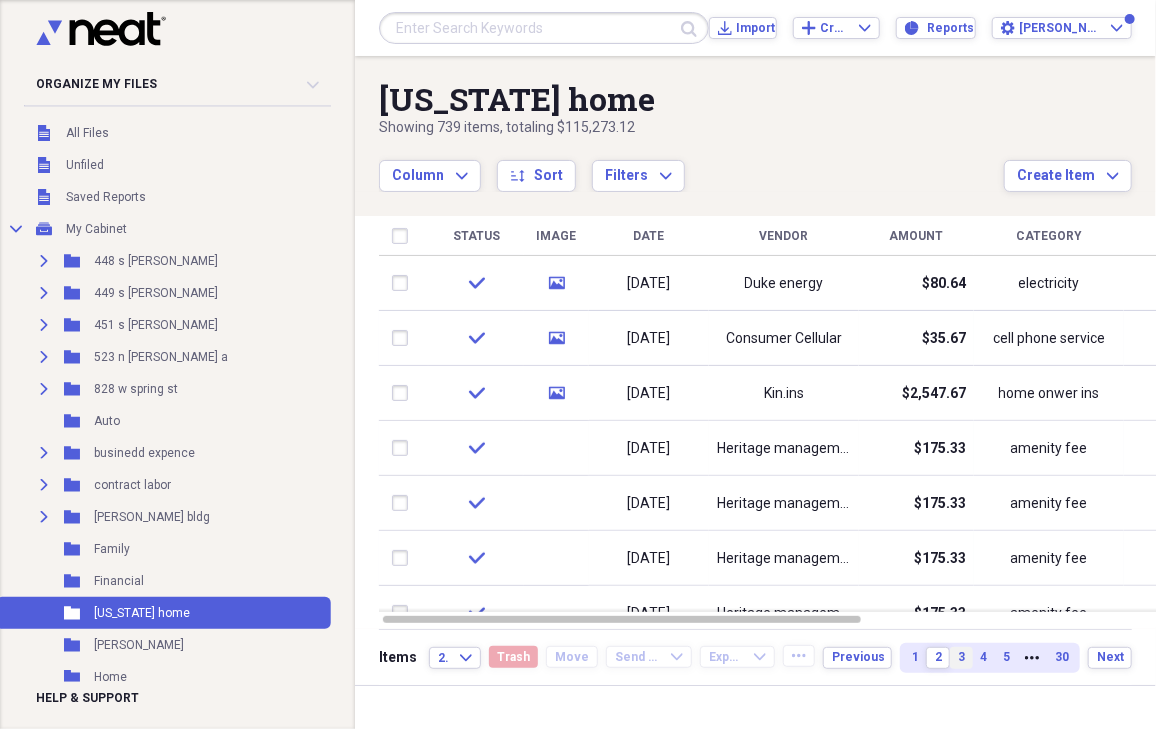 click on "3" at bounding box center [961, 657] 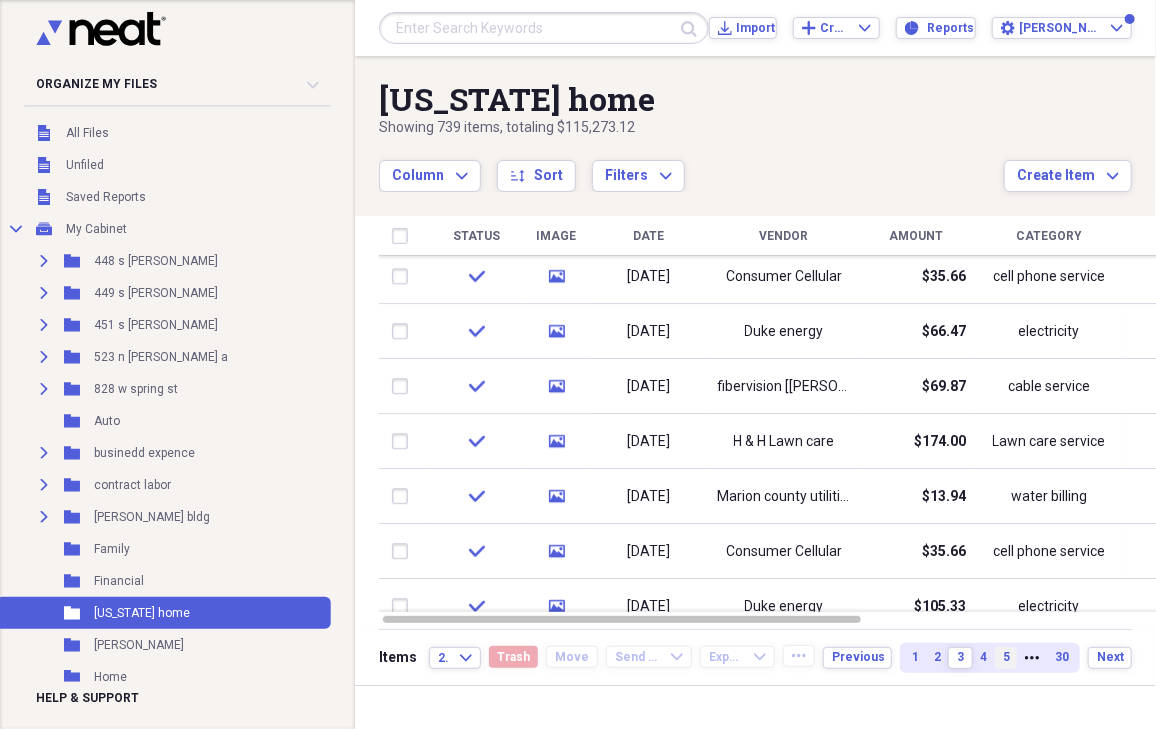 click on "5" at bounding box center (1006, 657) 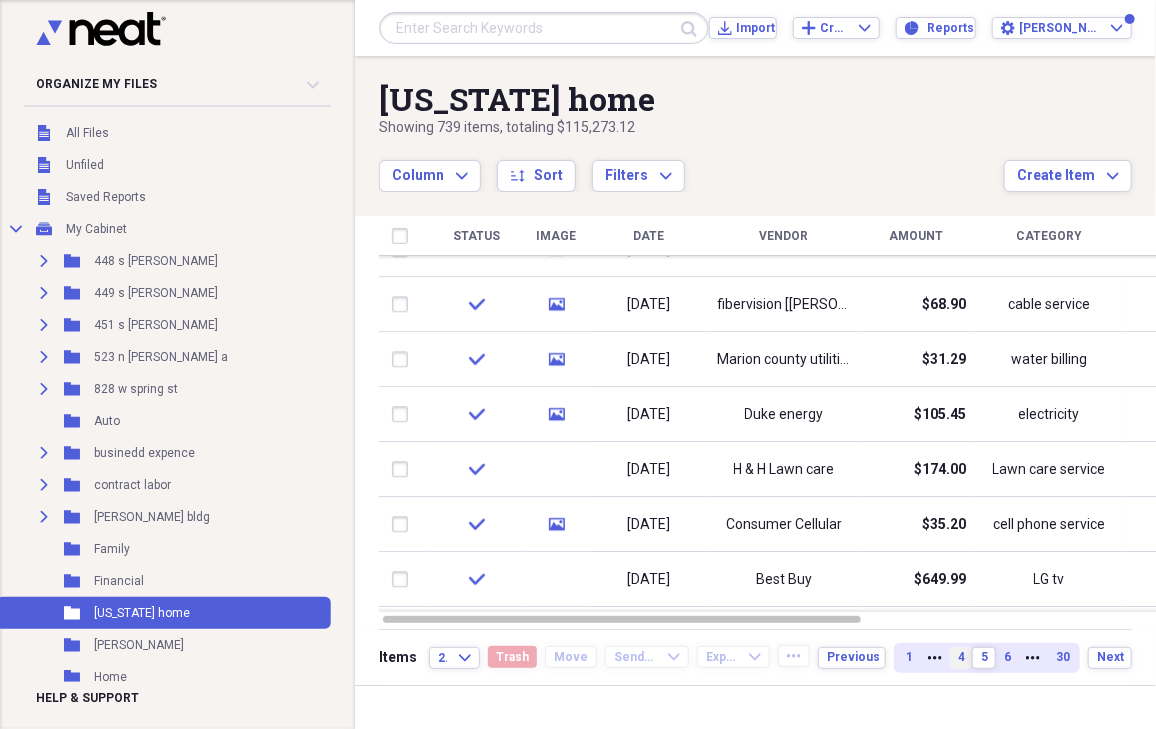 click on "4" at bounding box center [961, 658] 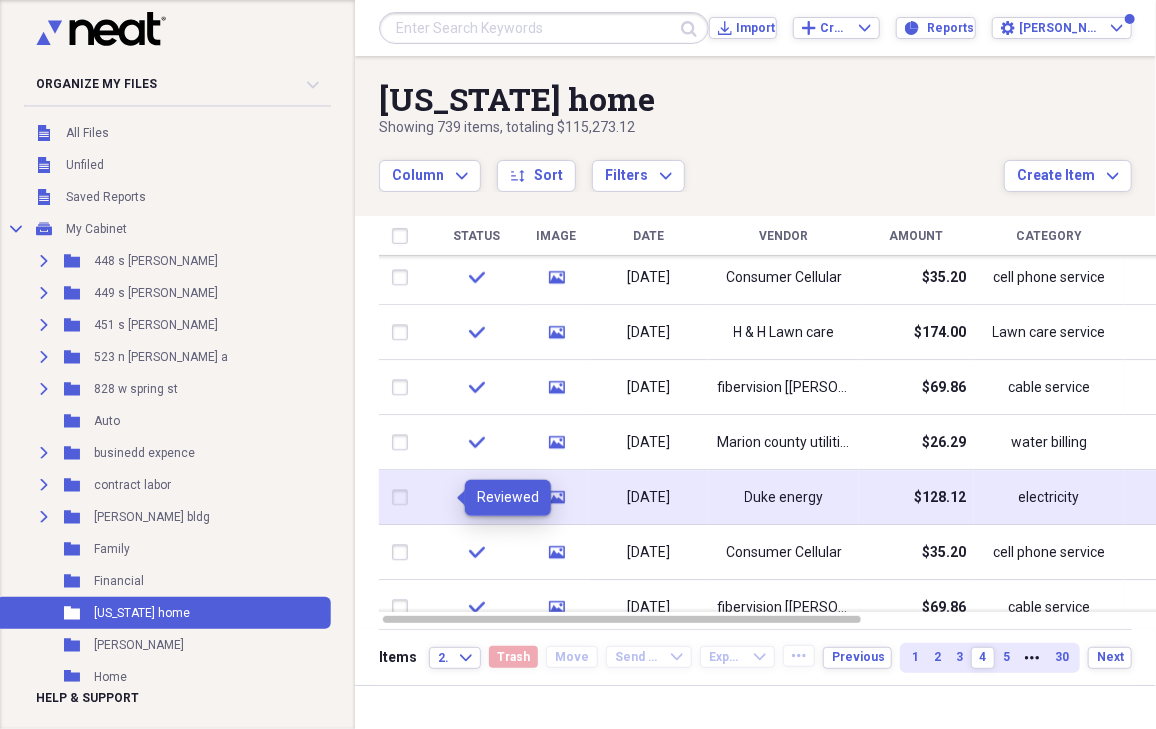 click on "check" 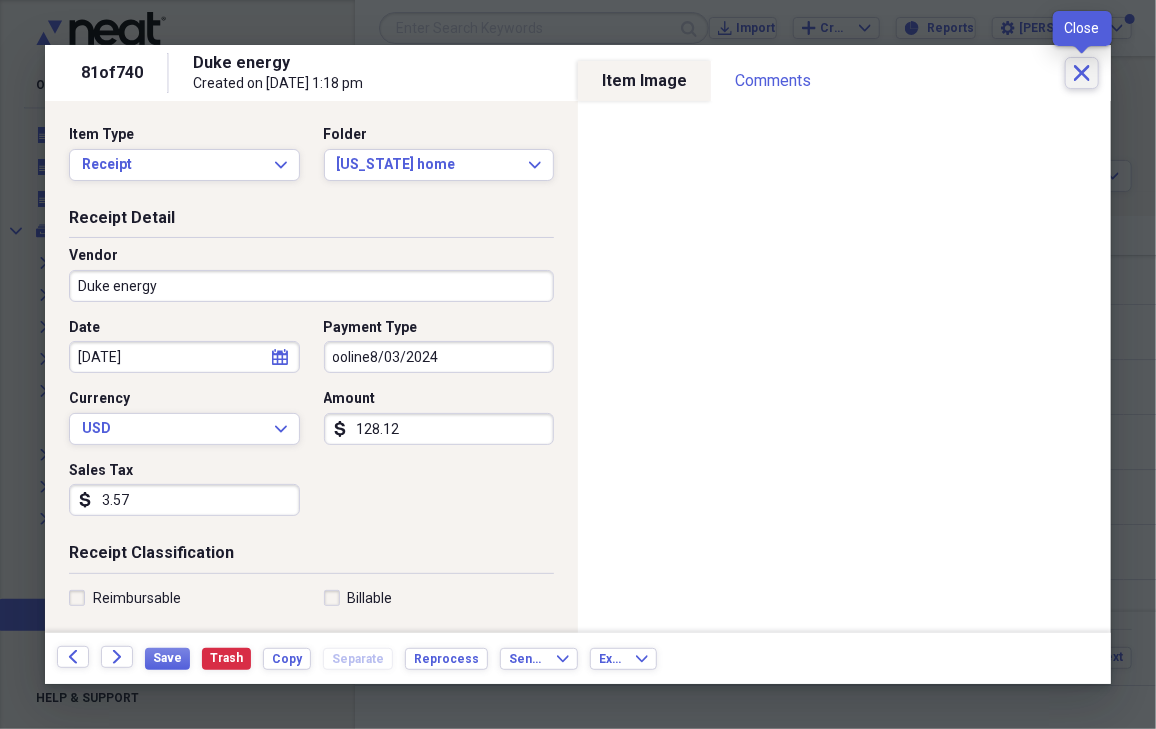 click on "Close" at bounding box center (1082, 73) 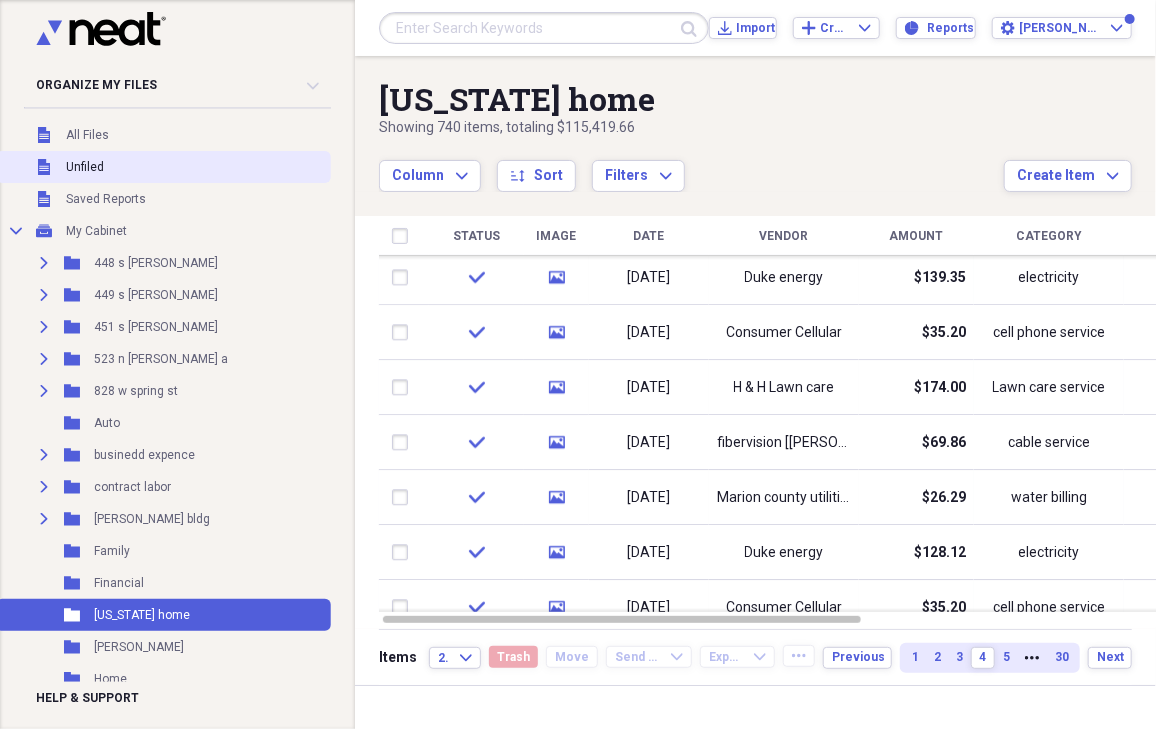click on "Unfiled Unfiled" at bounding box center [163, 167] 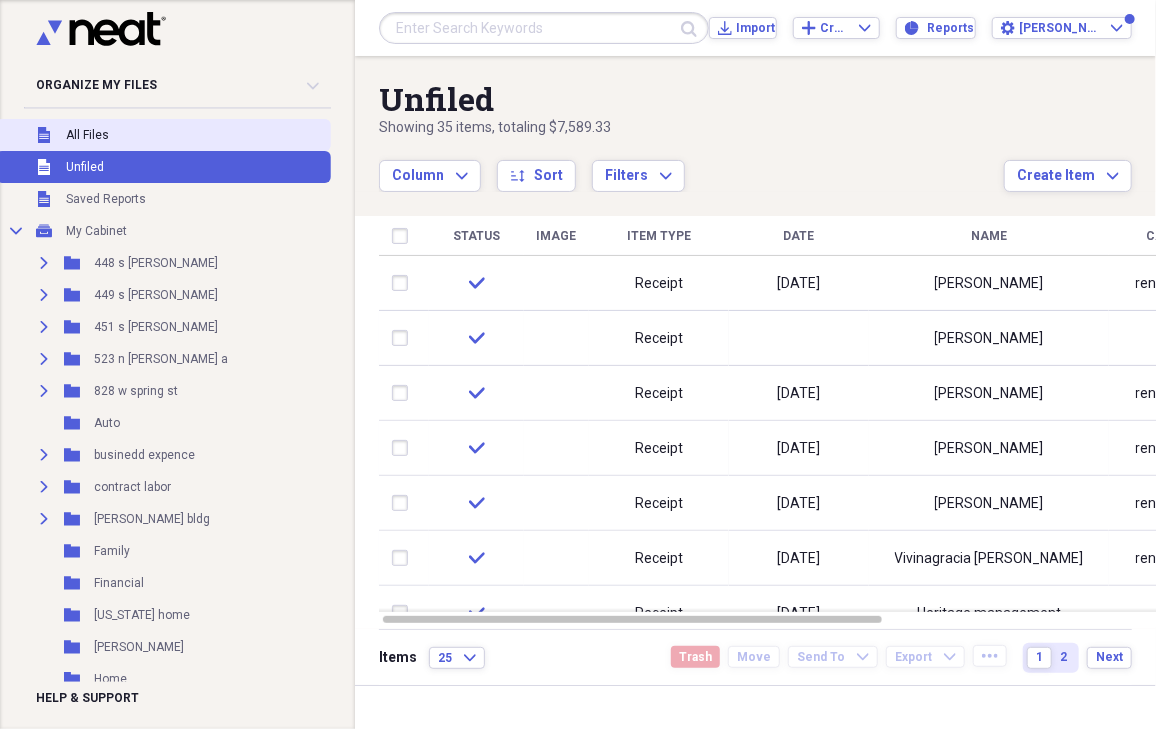 click on "Unfiled All Files" at bounding box center [163, 135] 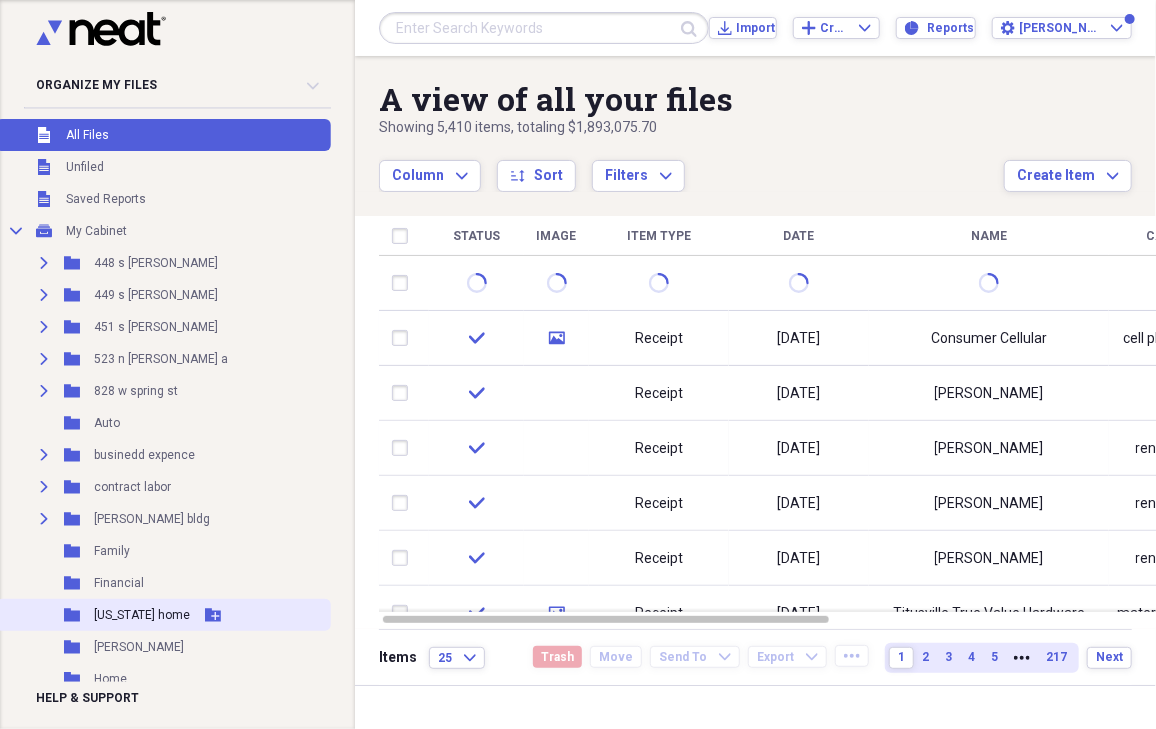 click on "Folder [US_STATE] home Add Folder" at bounding box center [163, 615] 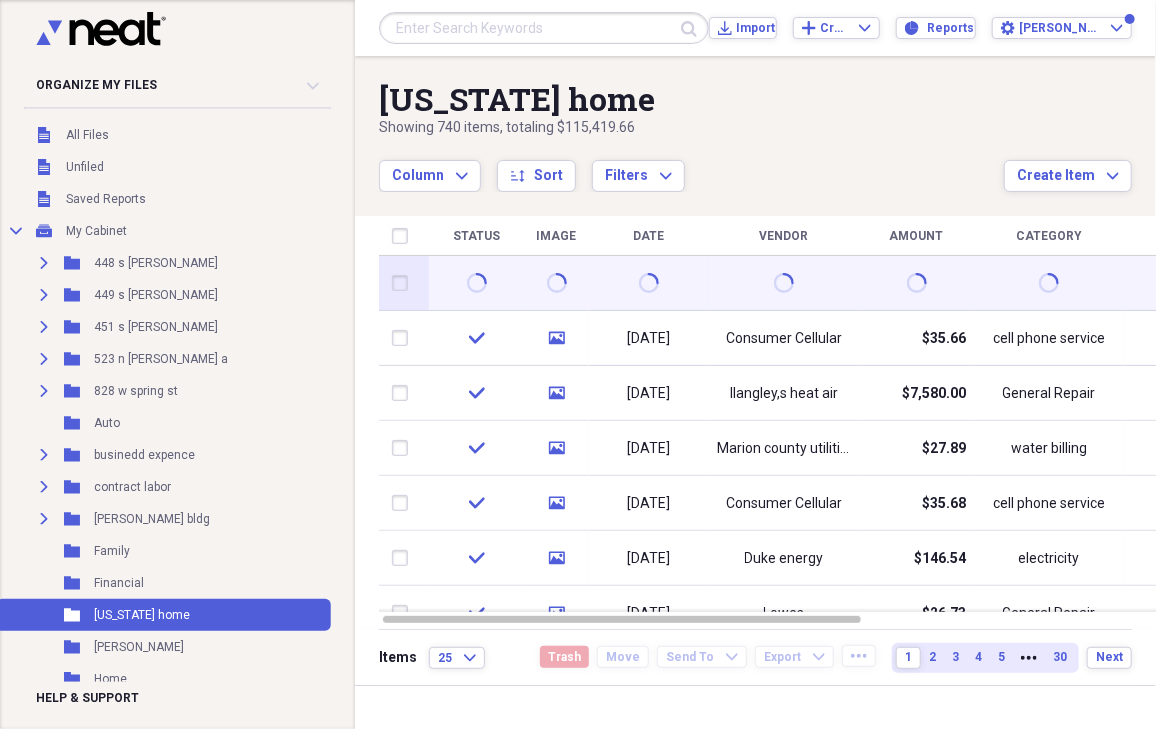 click at bounding box center (404, 283) 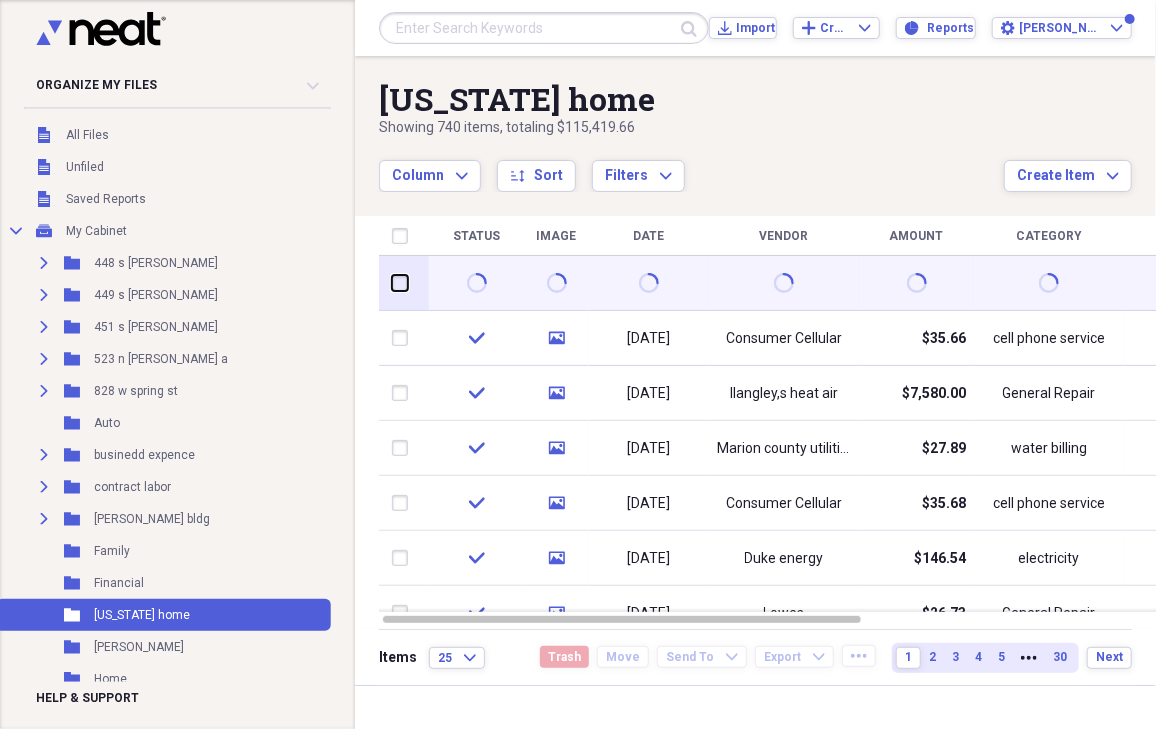 click at bounding box center (392, 283) 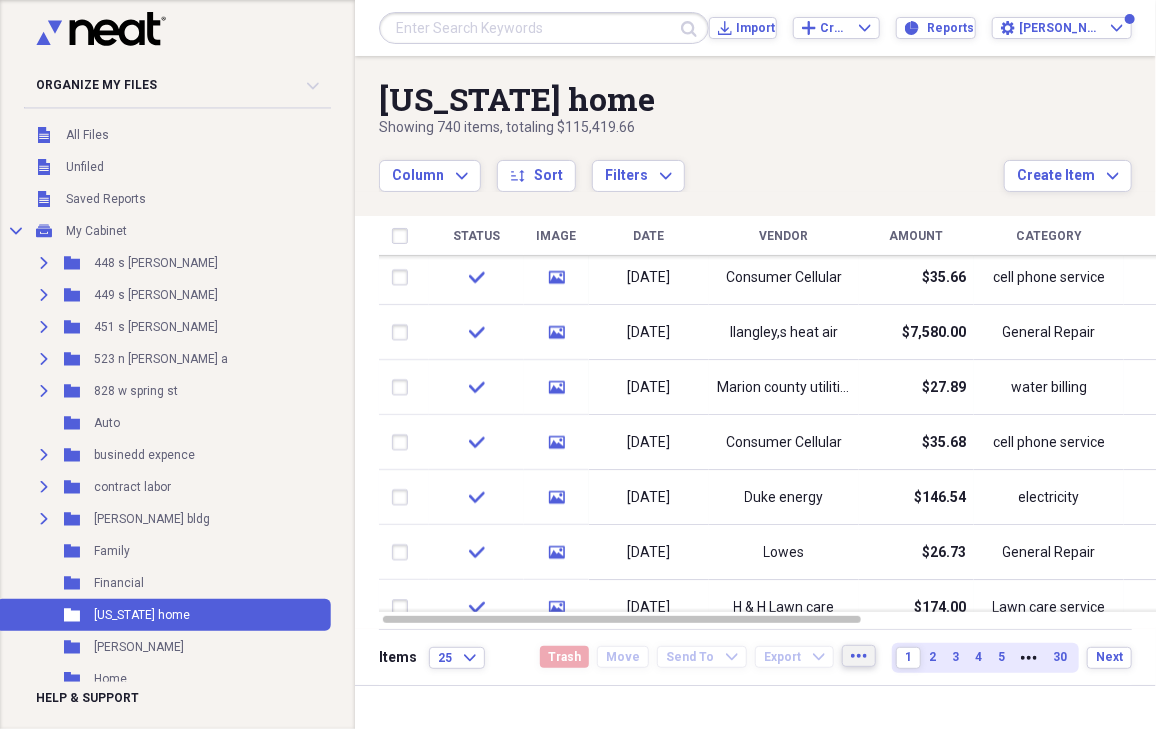 click on "more" at bounding box center [859, 656] 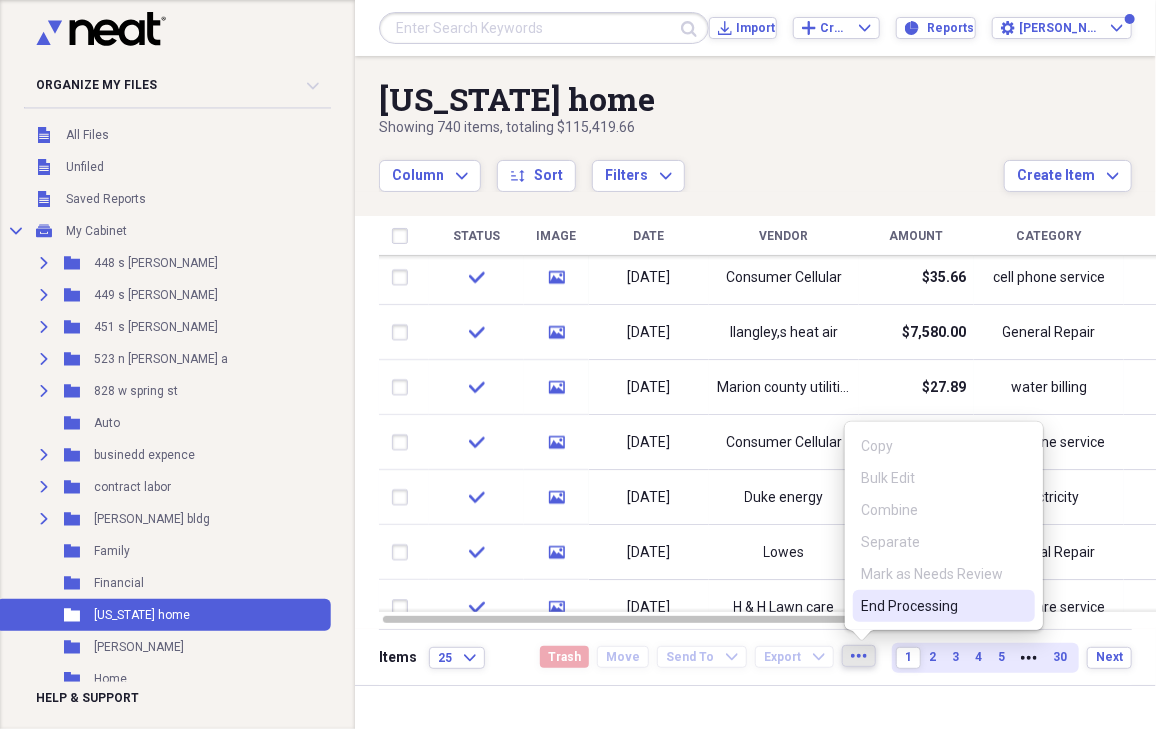 click on "End Processing" at bounding box center (932, 606) 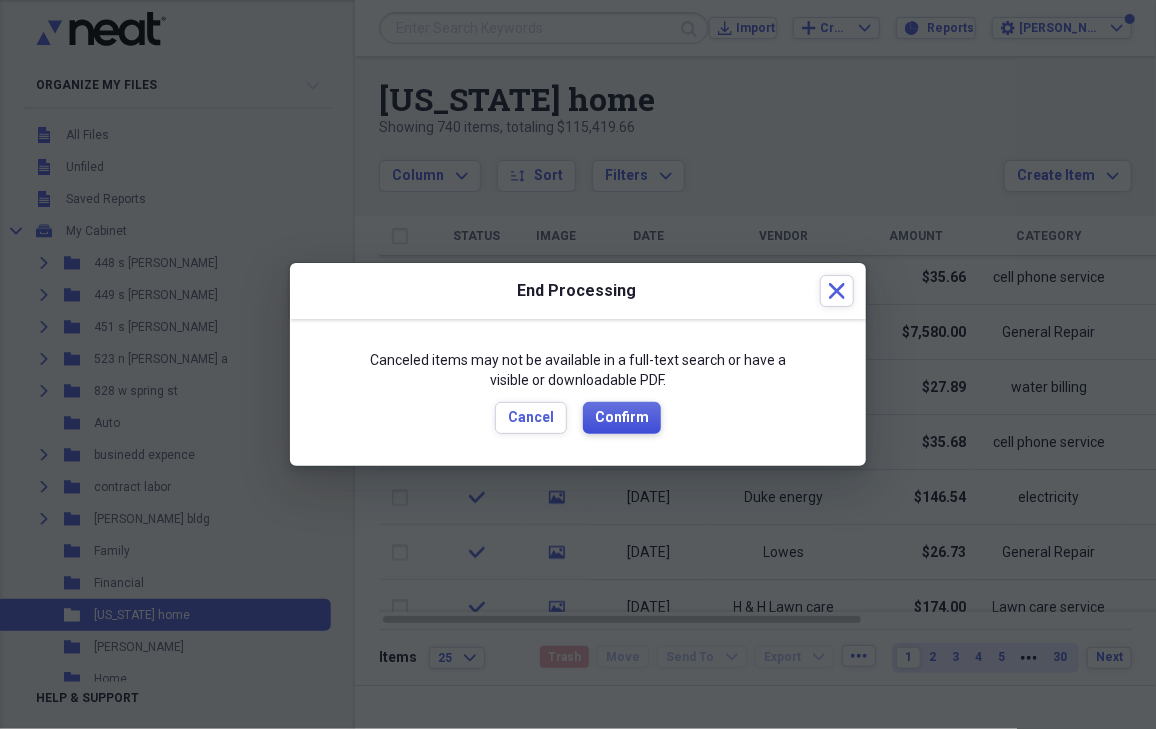 click on "Confirm" at bounding box center [622, 418] 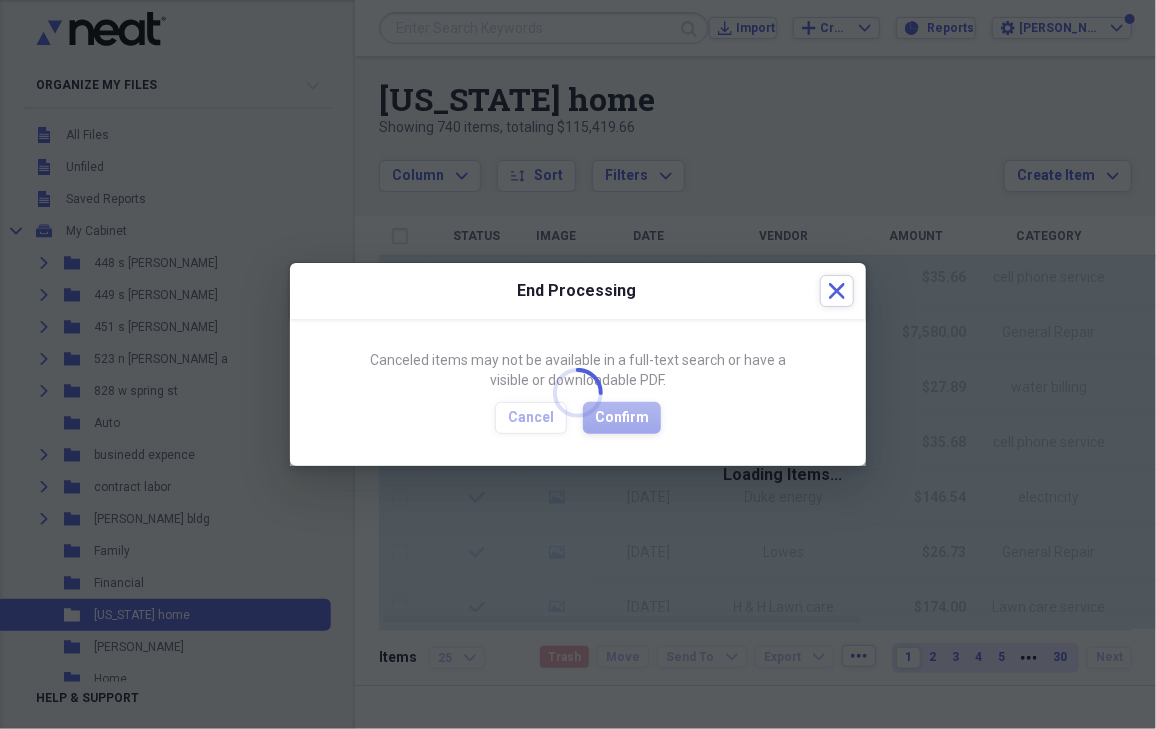 checkbox on "false" 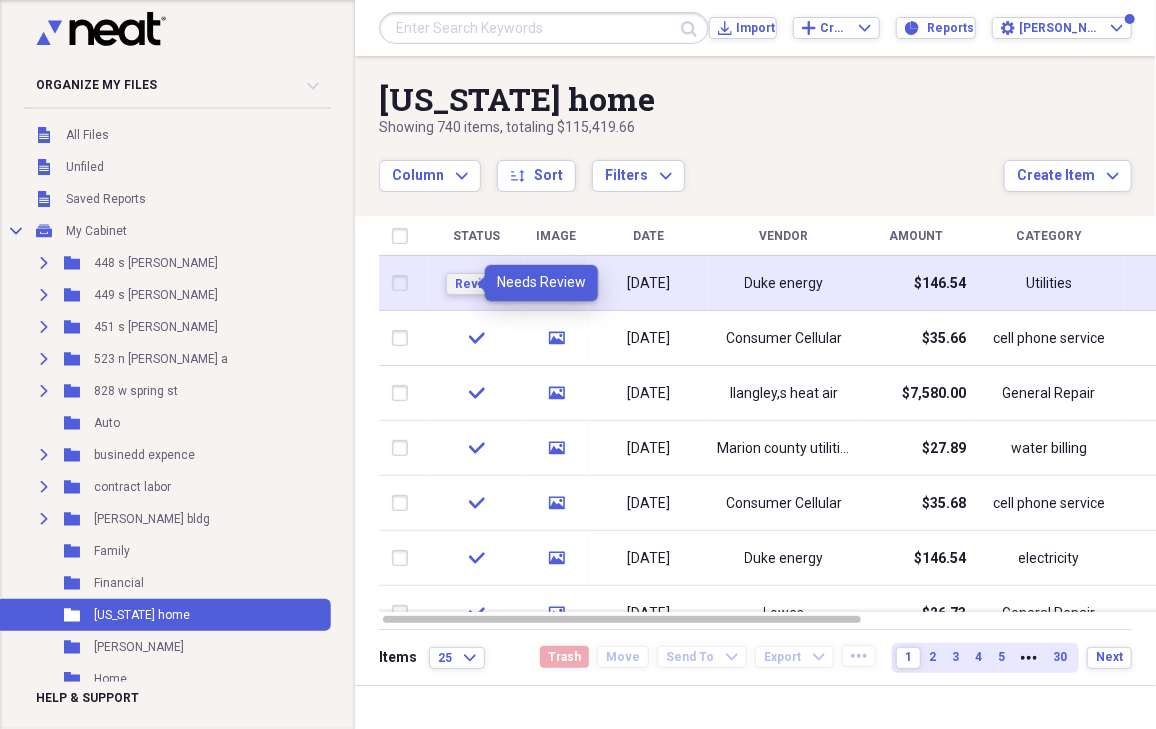 click on "Review" at bounding box center [476, 284] 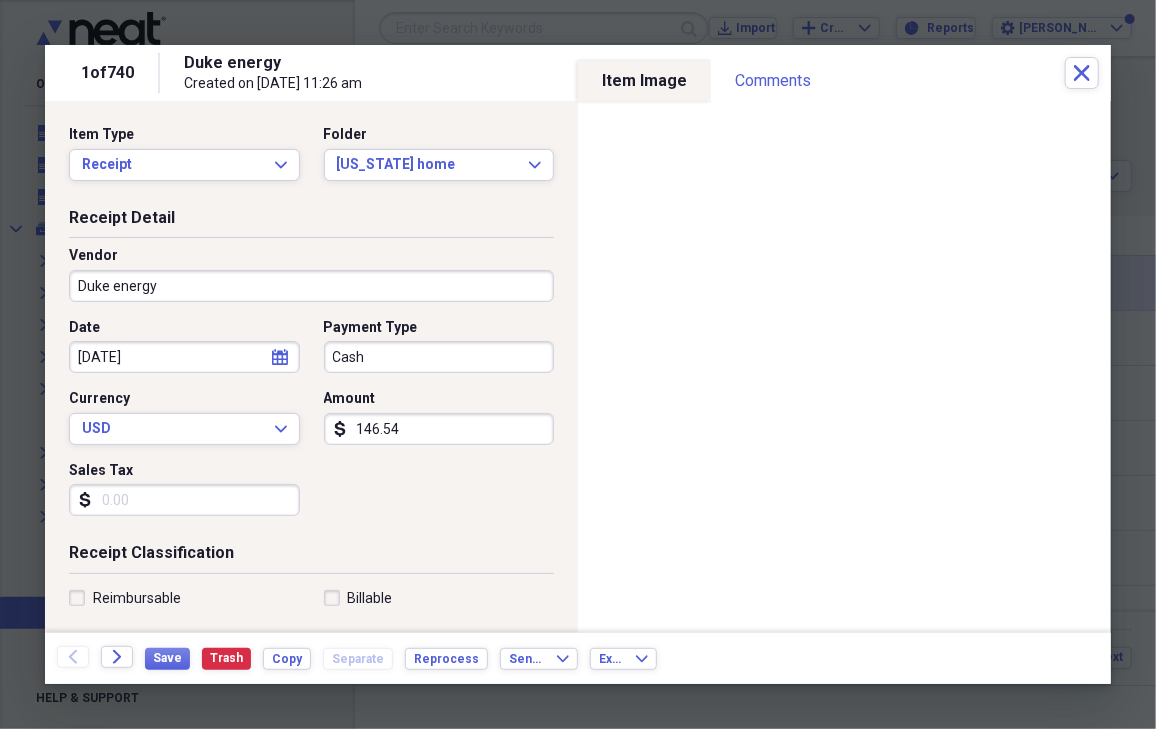 click 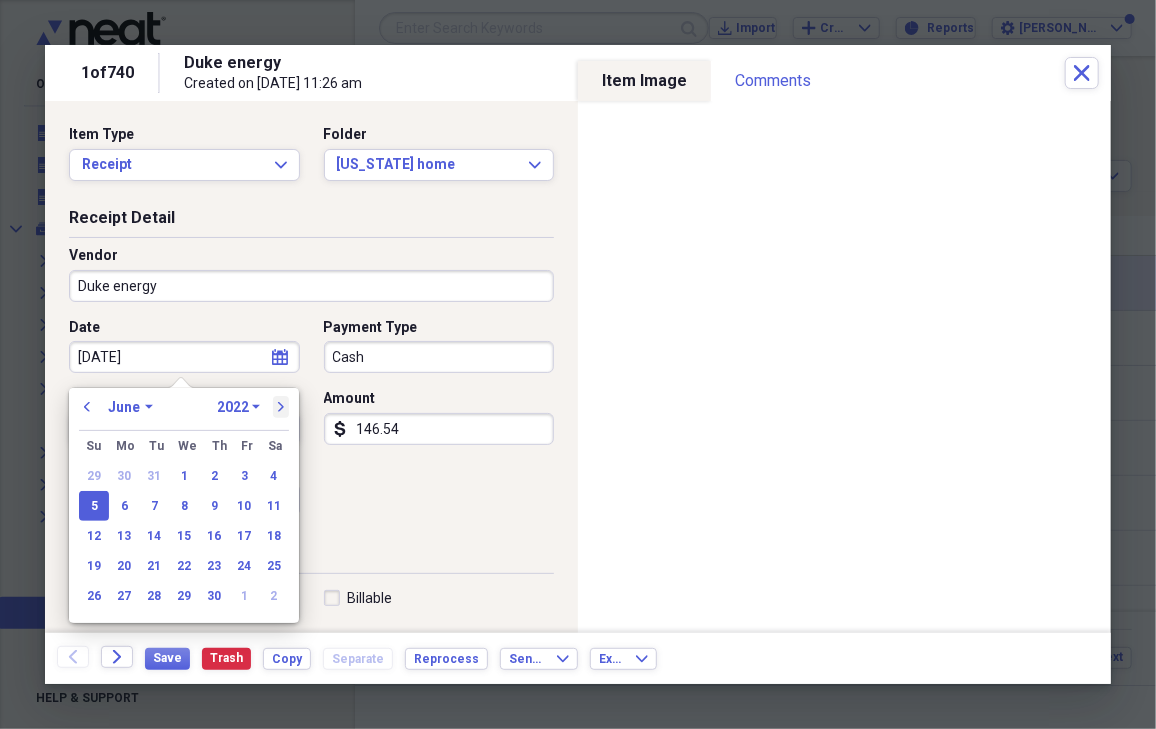 click on "next" at bounding box center [281, 407] 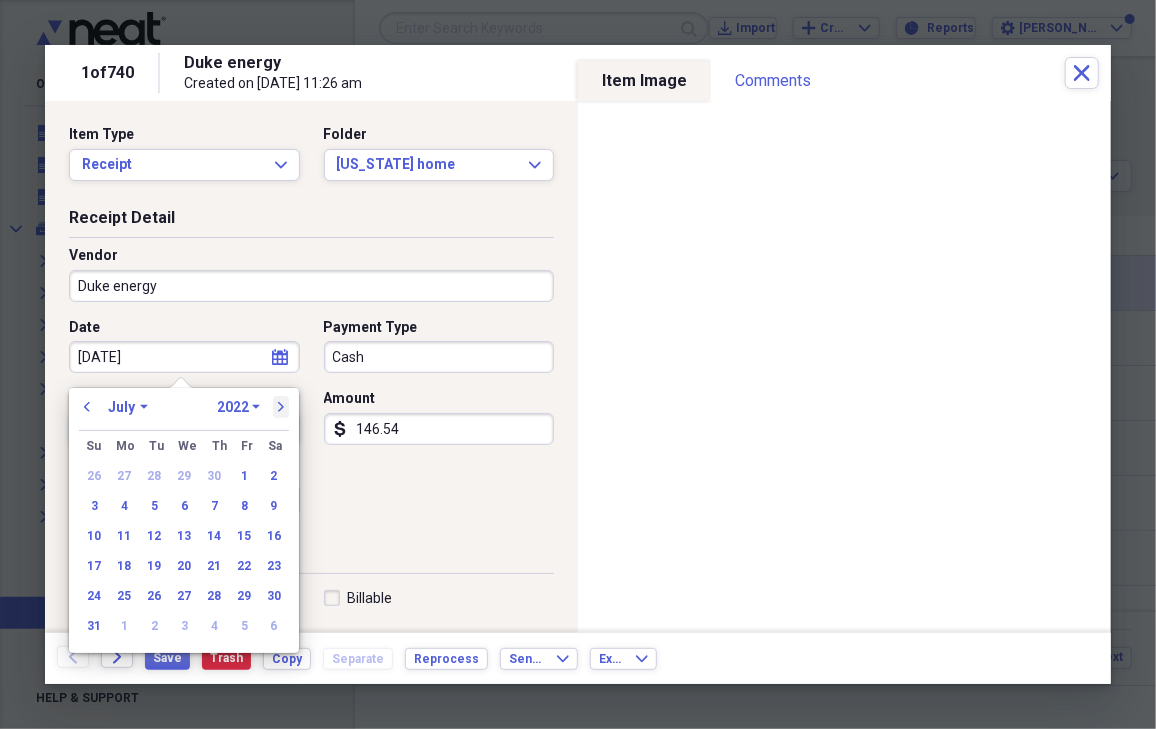 click on "next" at bounding box center [281, 407] 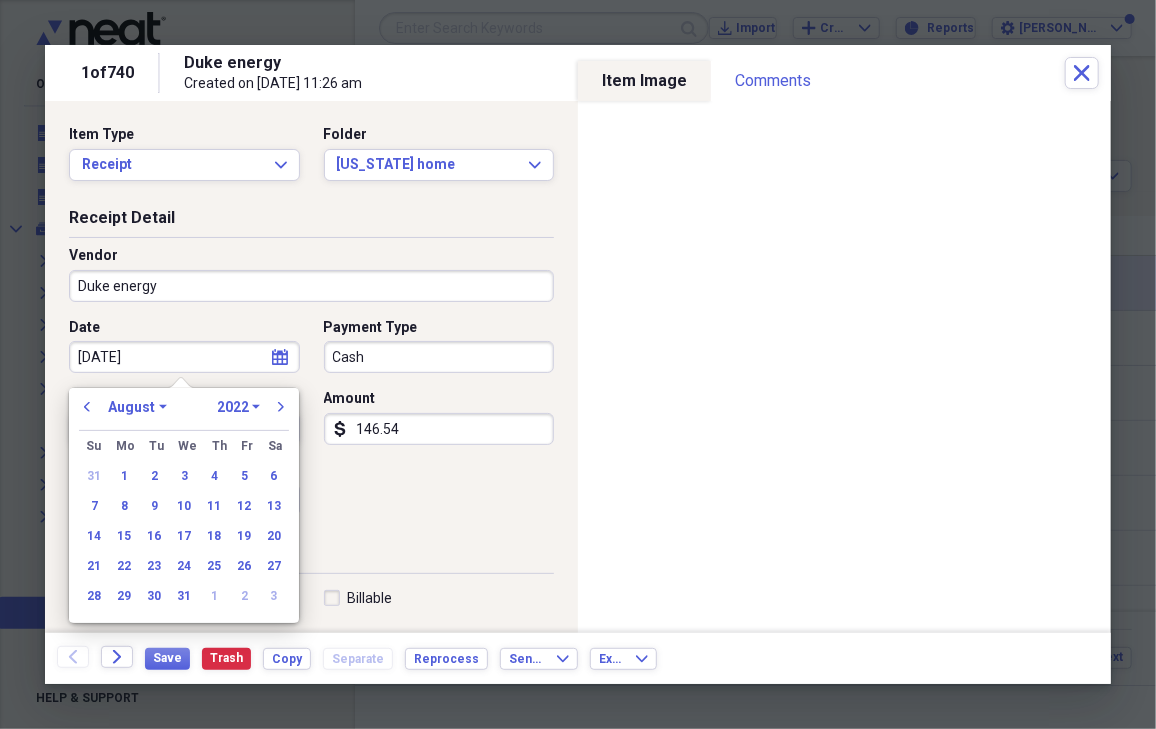 click 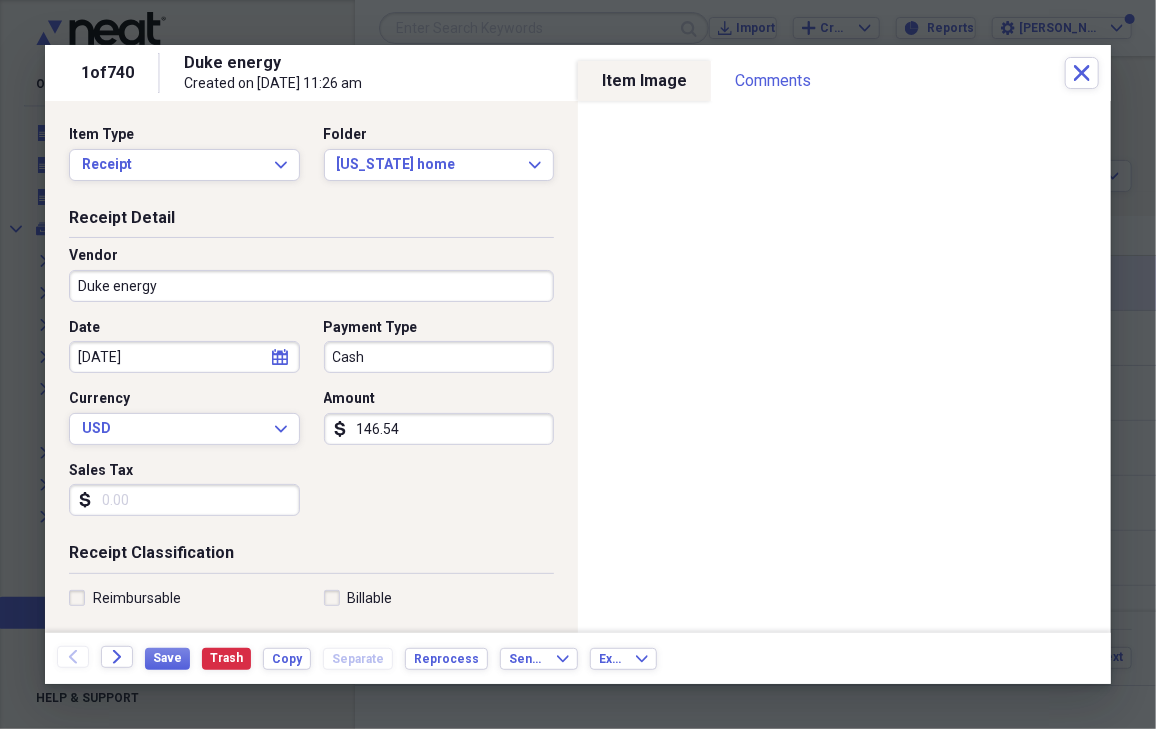 click on "calendar" 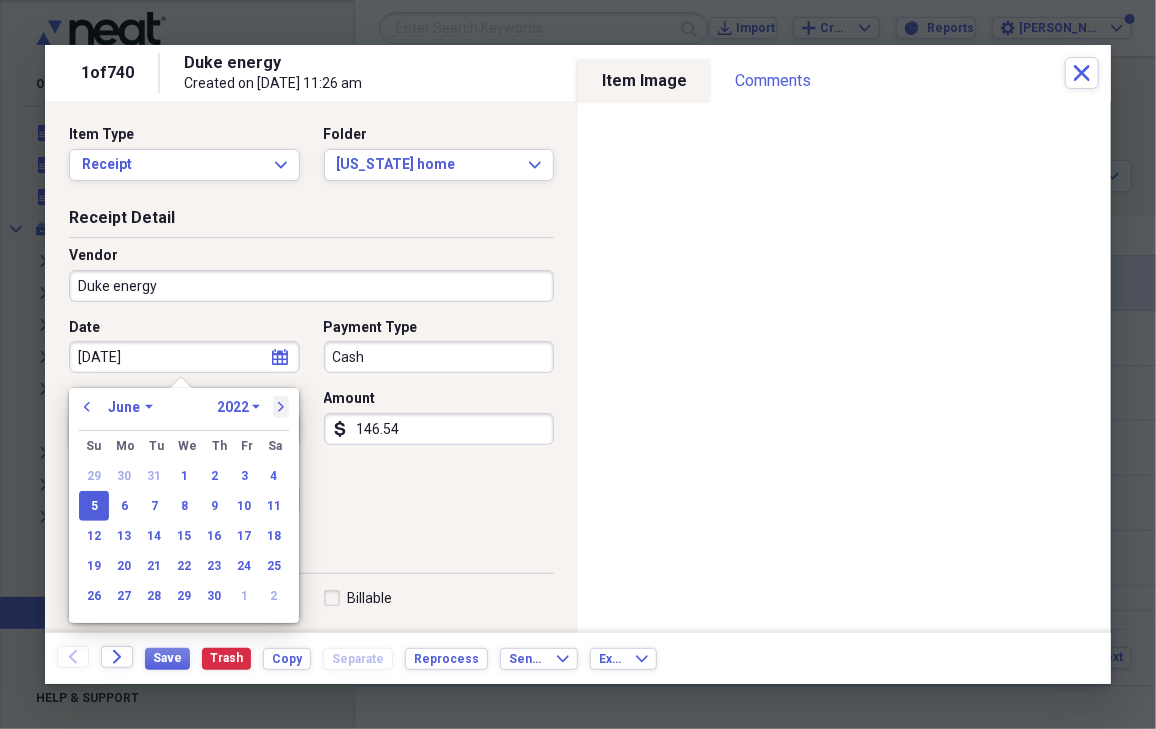 click on "next" at bounding box center [281, 407] 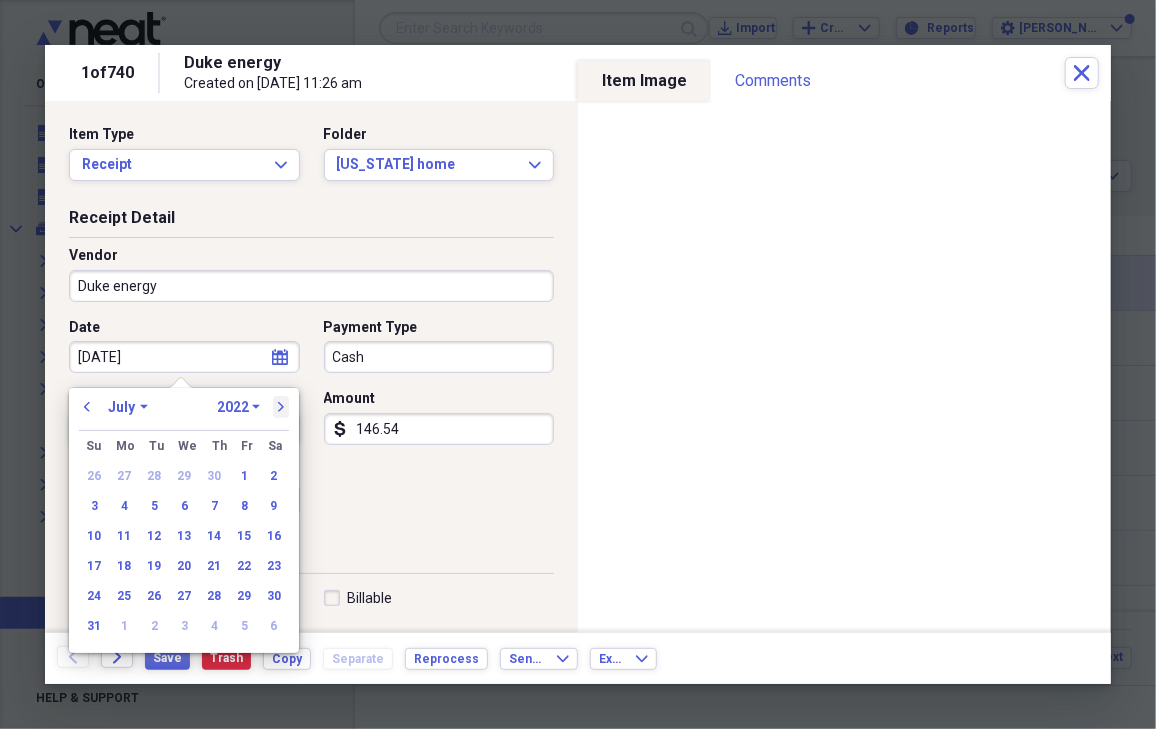click on "next" at bounding box center [281, 407] 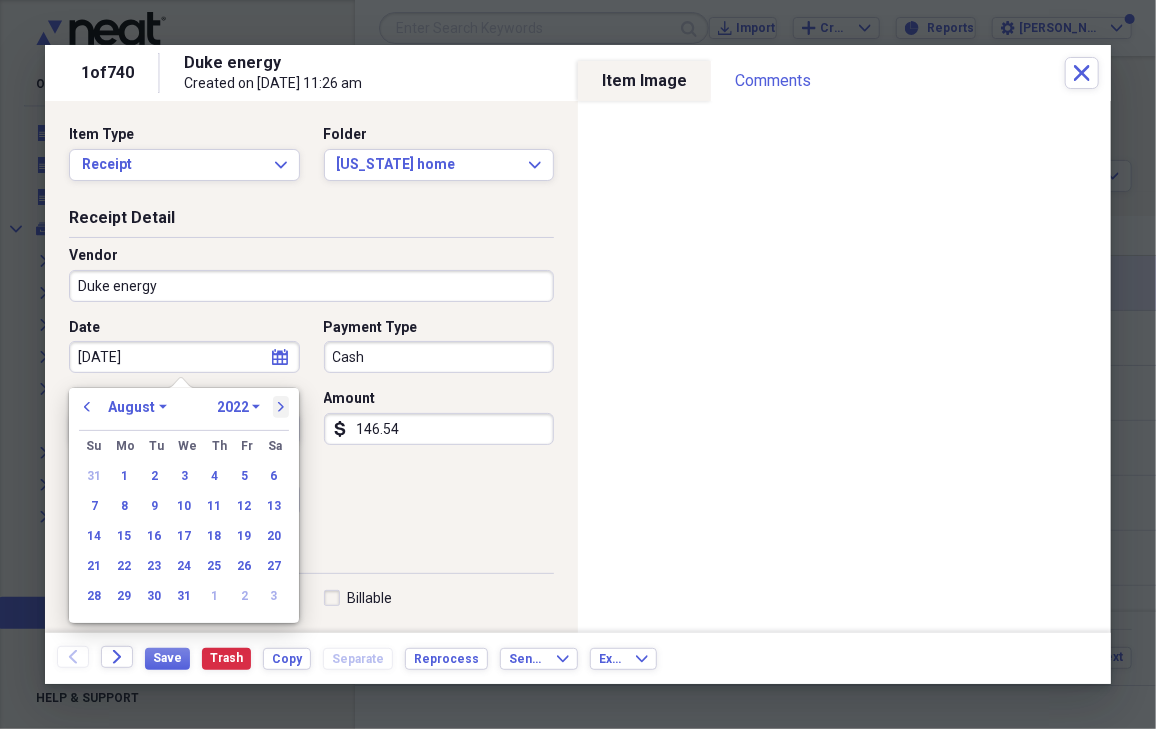 click on "next" at bounding box center (281, 407) 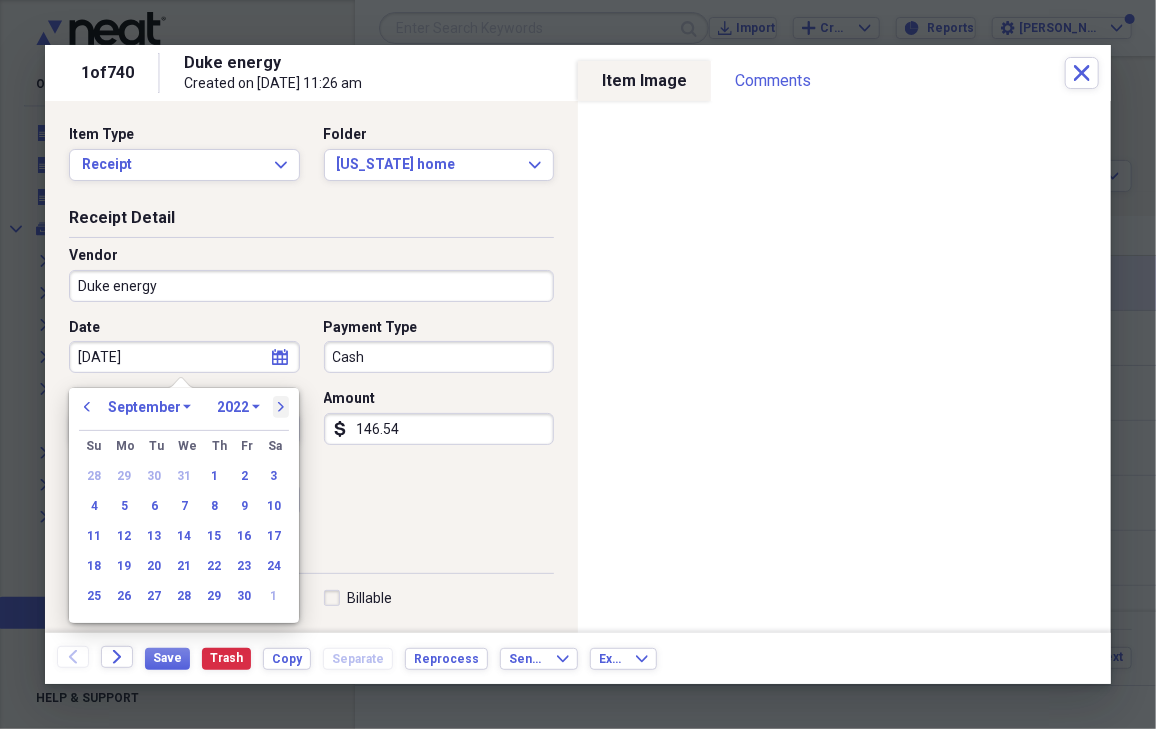 click on "next" at bounding box center [281, 407] 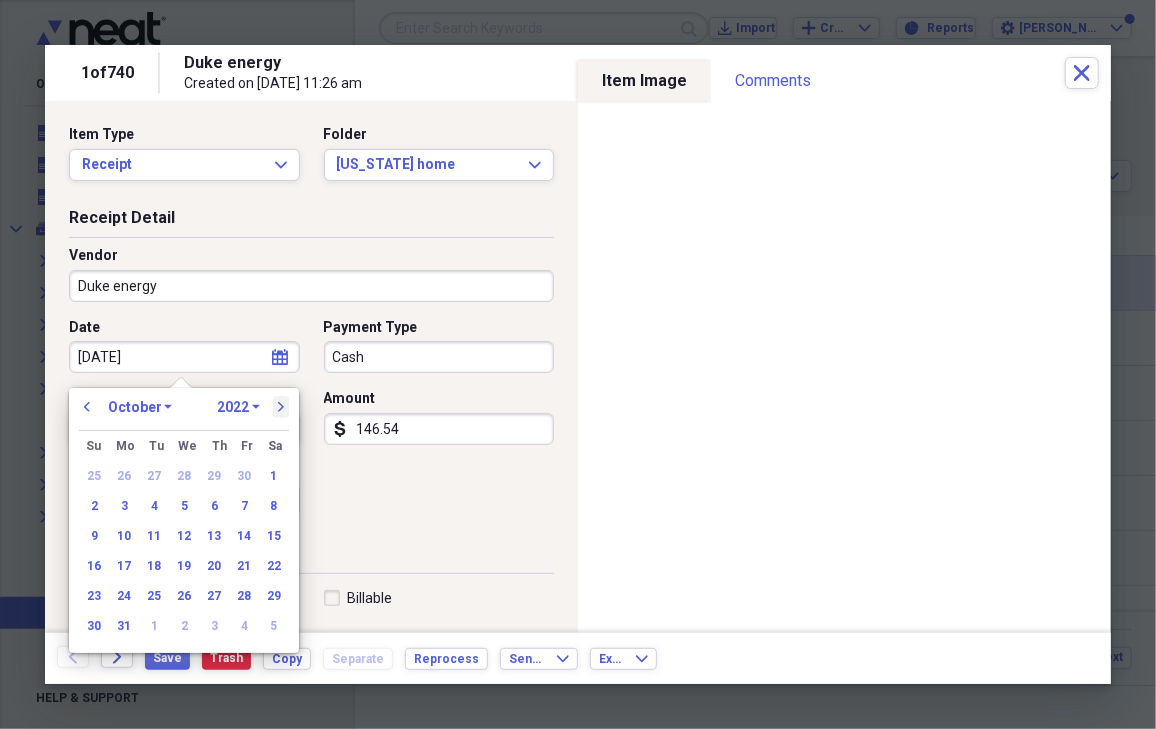 click on "next" at bounding box center (281, 407) 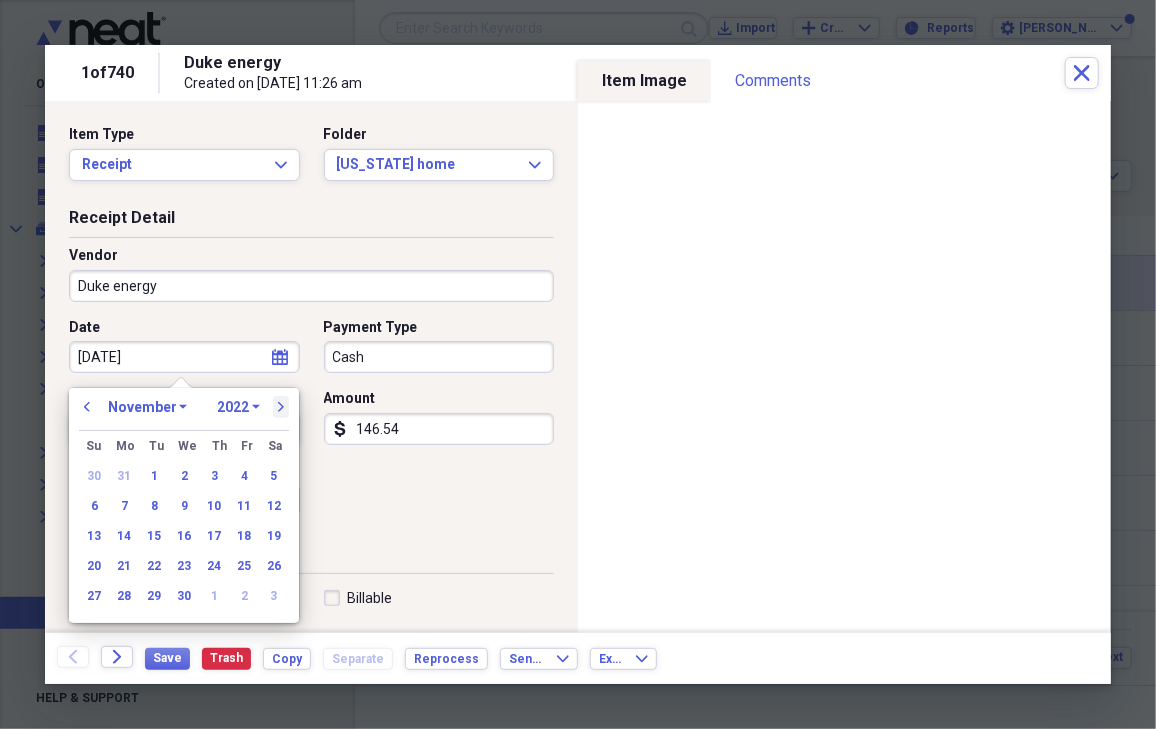click on "next" at bounding box center (281, 407) 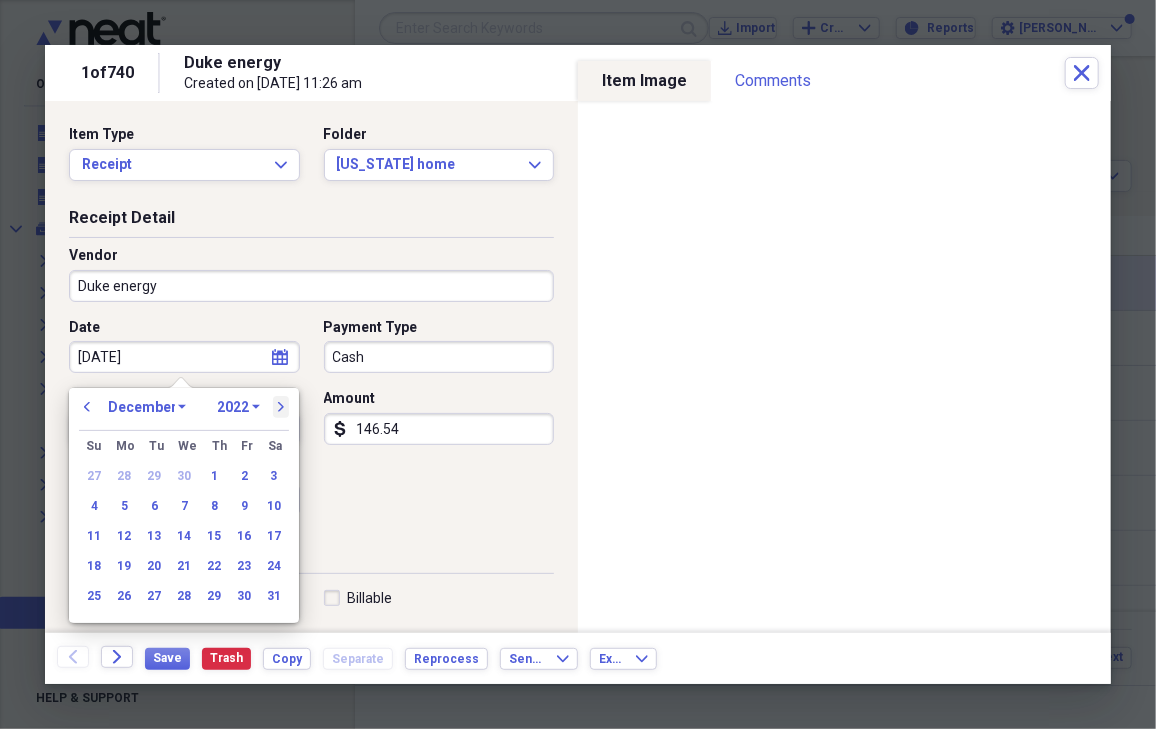 click on "next" at bounding box center (281, 407) 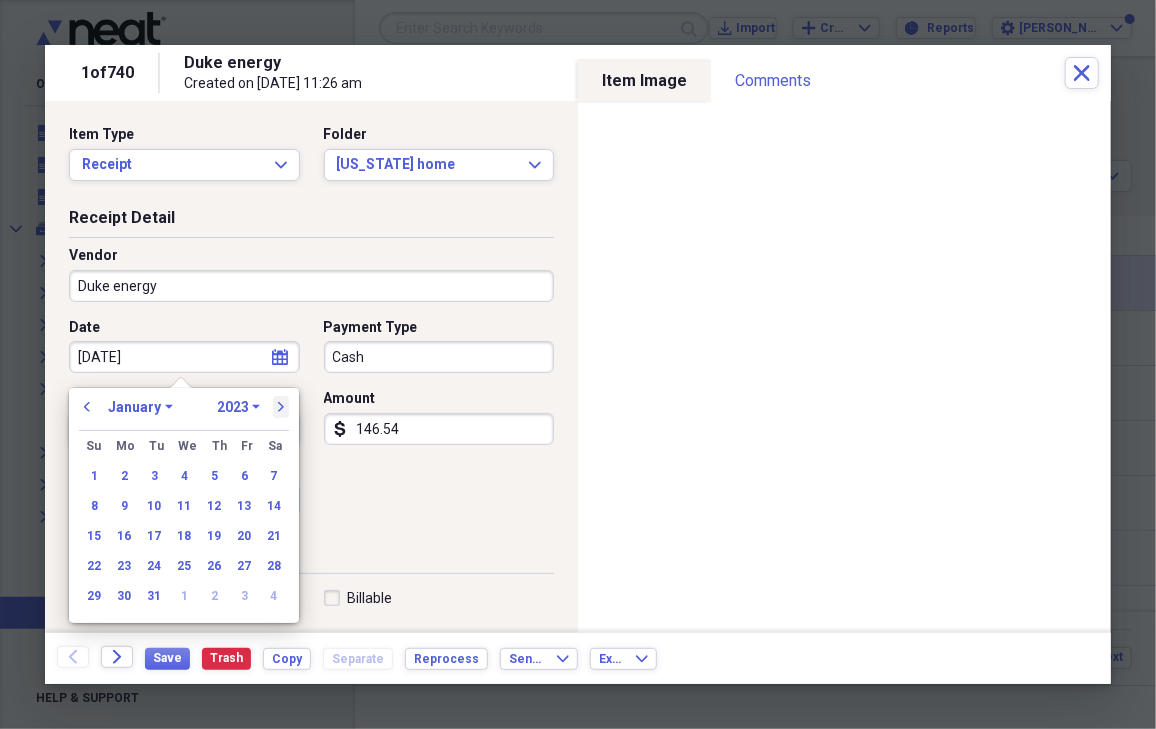 click on "next" at bounding box center [281, 407] 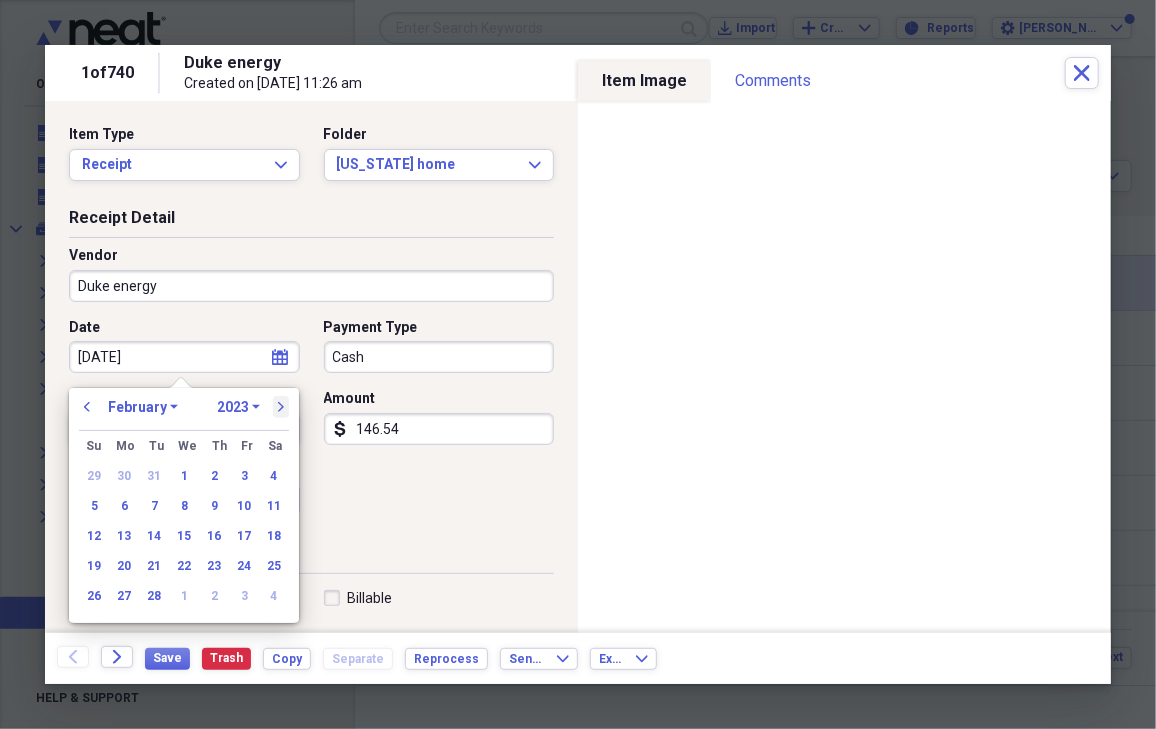 click on "next" at bounding box center (281, 407) 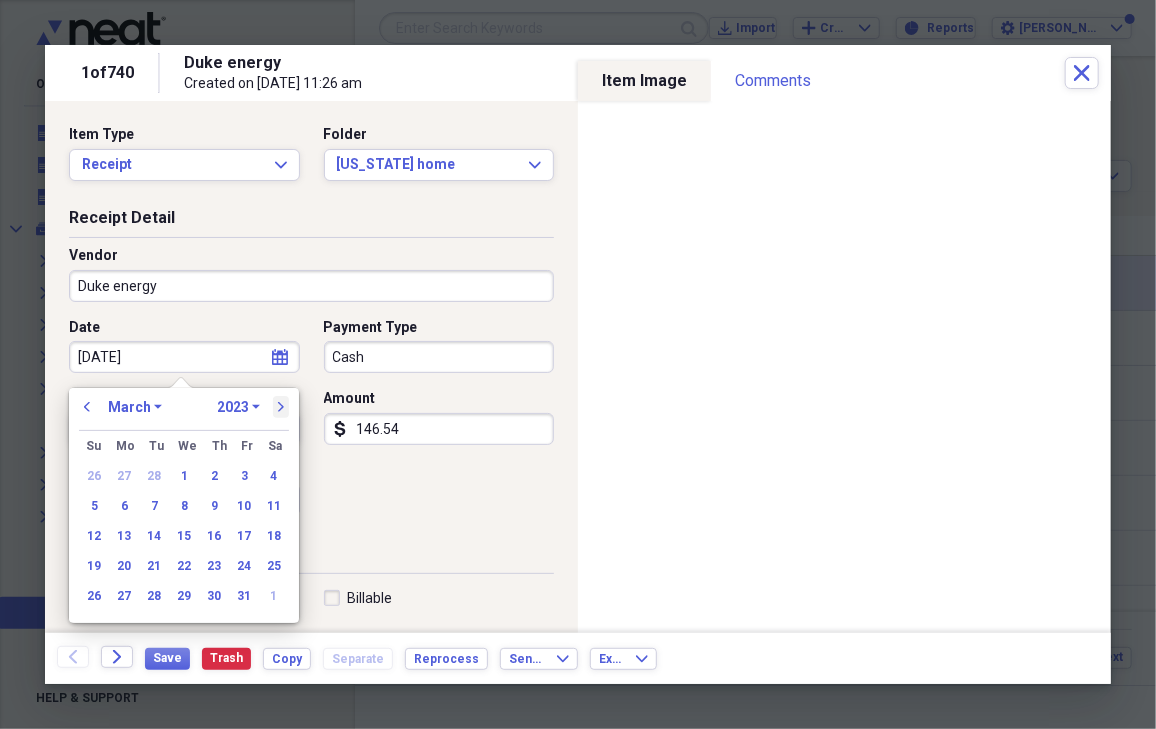 click on "next" at bounding box center (281, 407) 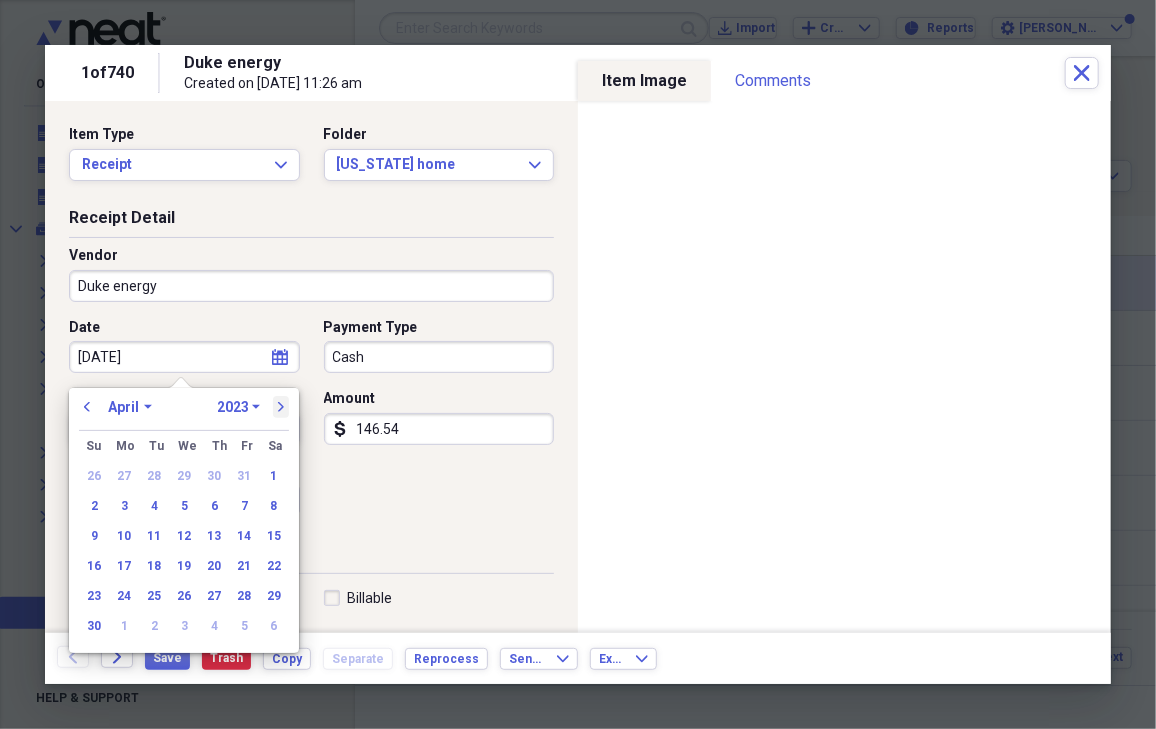 click on "next" at bounding box center [281, 407] 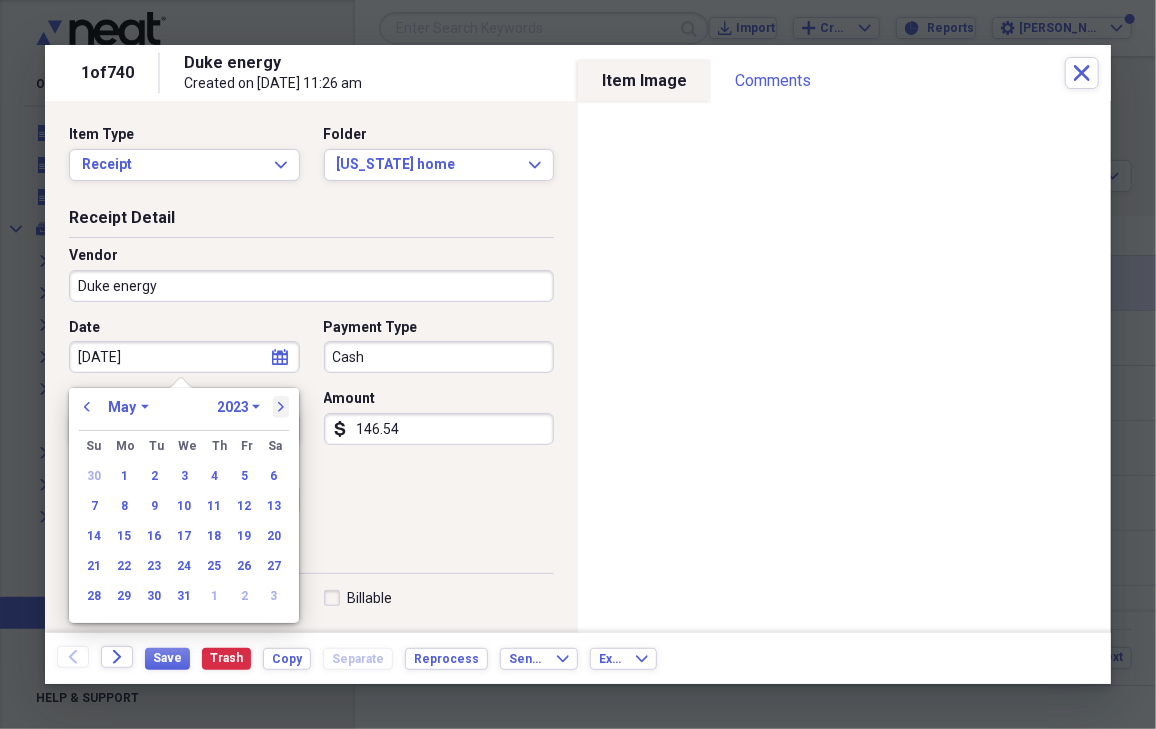 click on "next" at bounding box center (281, 407) 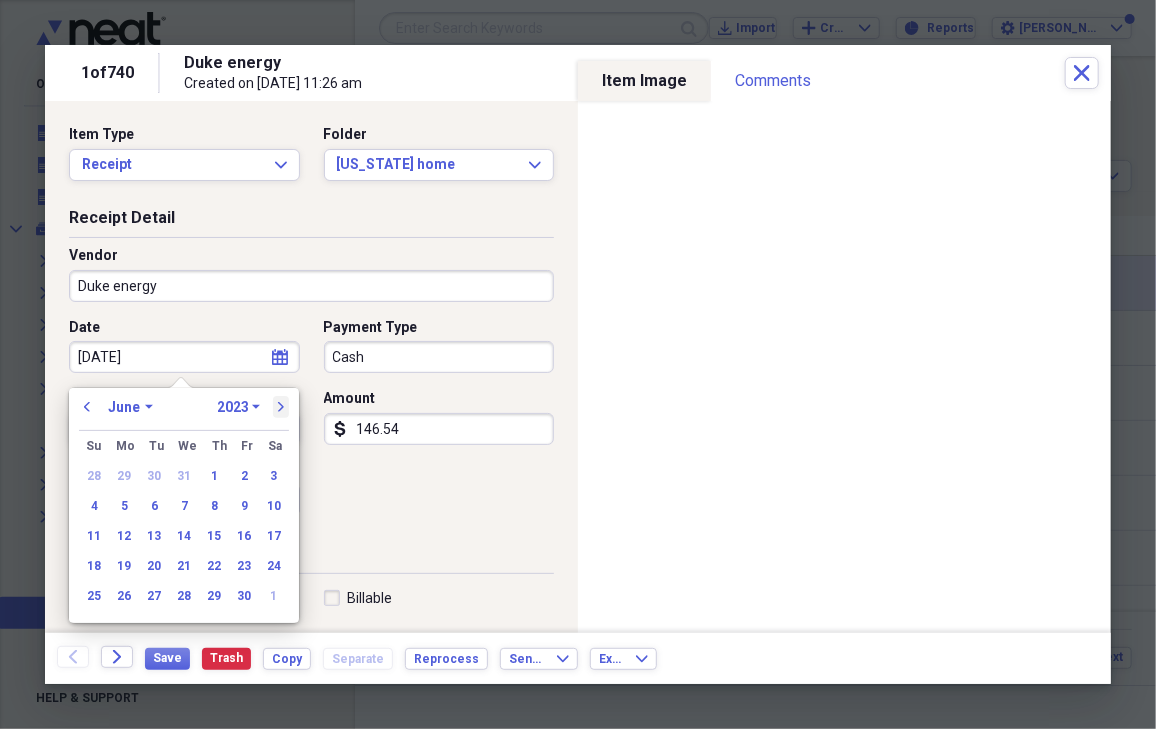 click on "next" at bounding box center [281, 407] 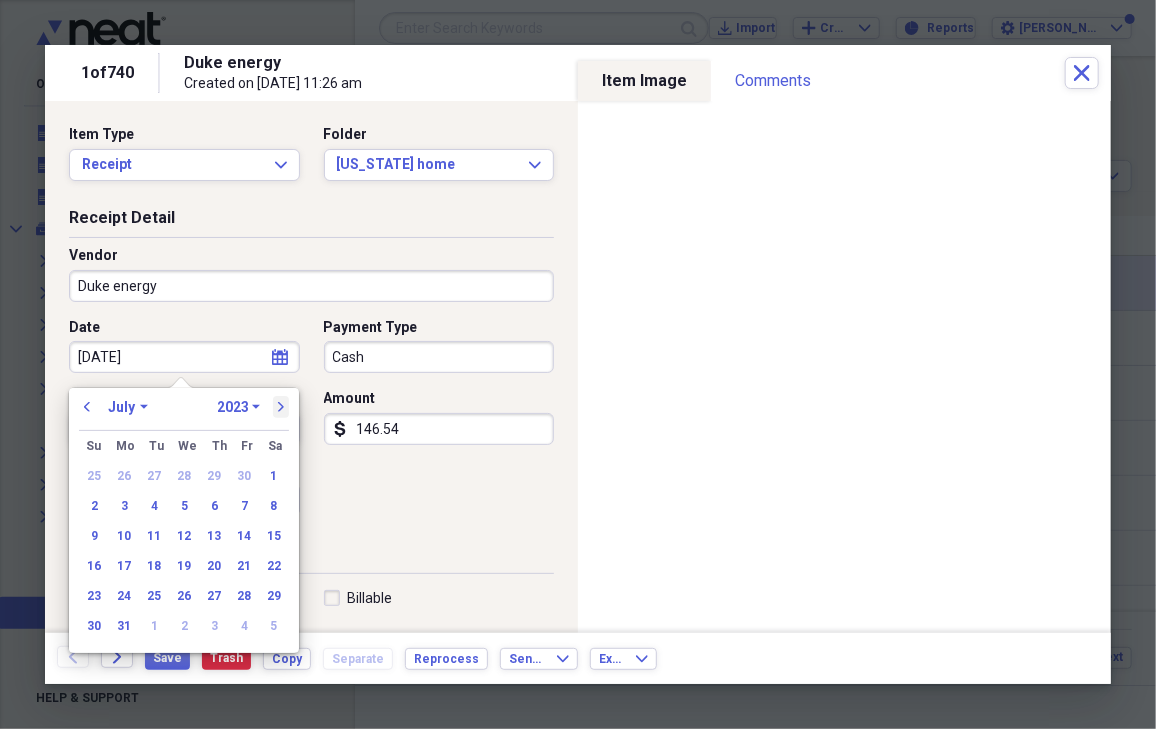 click on "next" at bounding box center [281, 407] 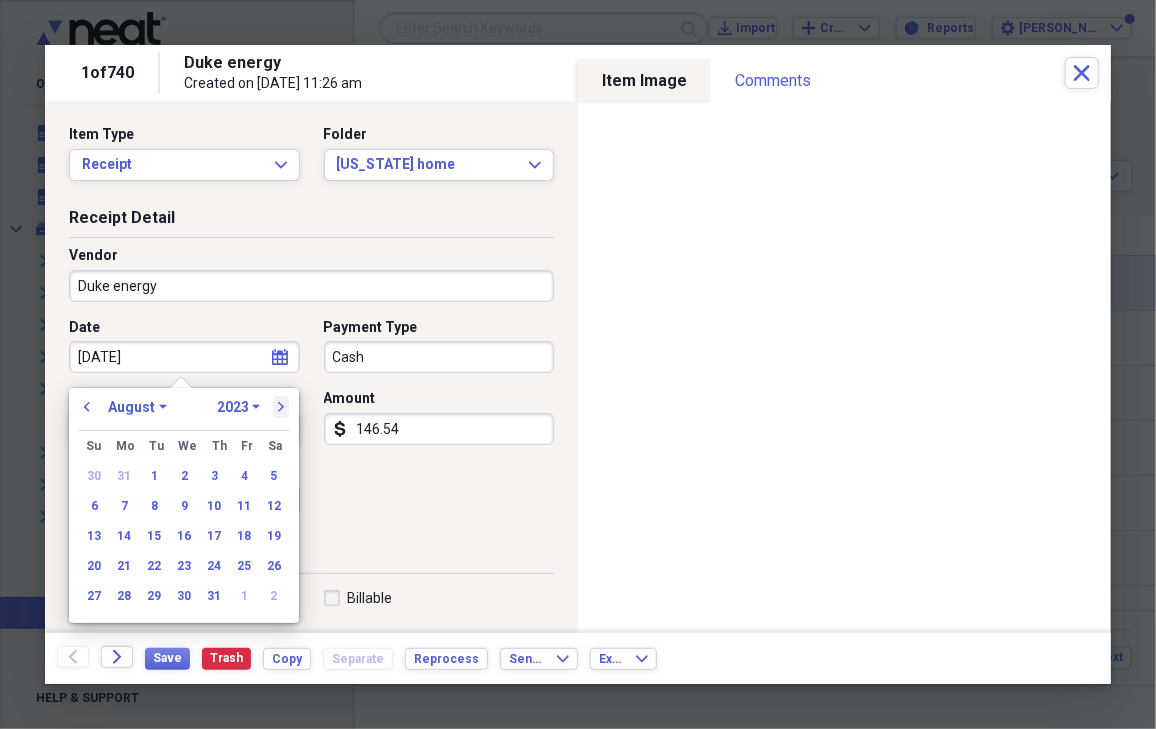 click on "next" at bounding box center [281, 407] 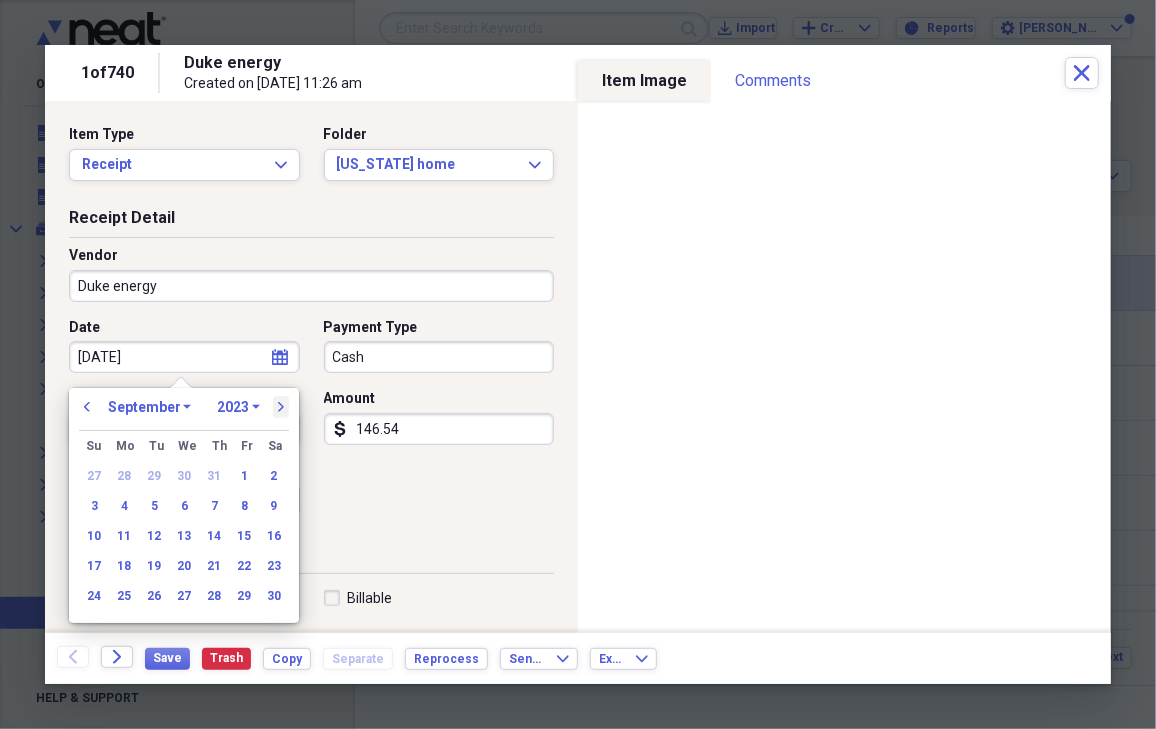 click on "next" at bounding box center (281, 407) 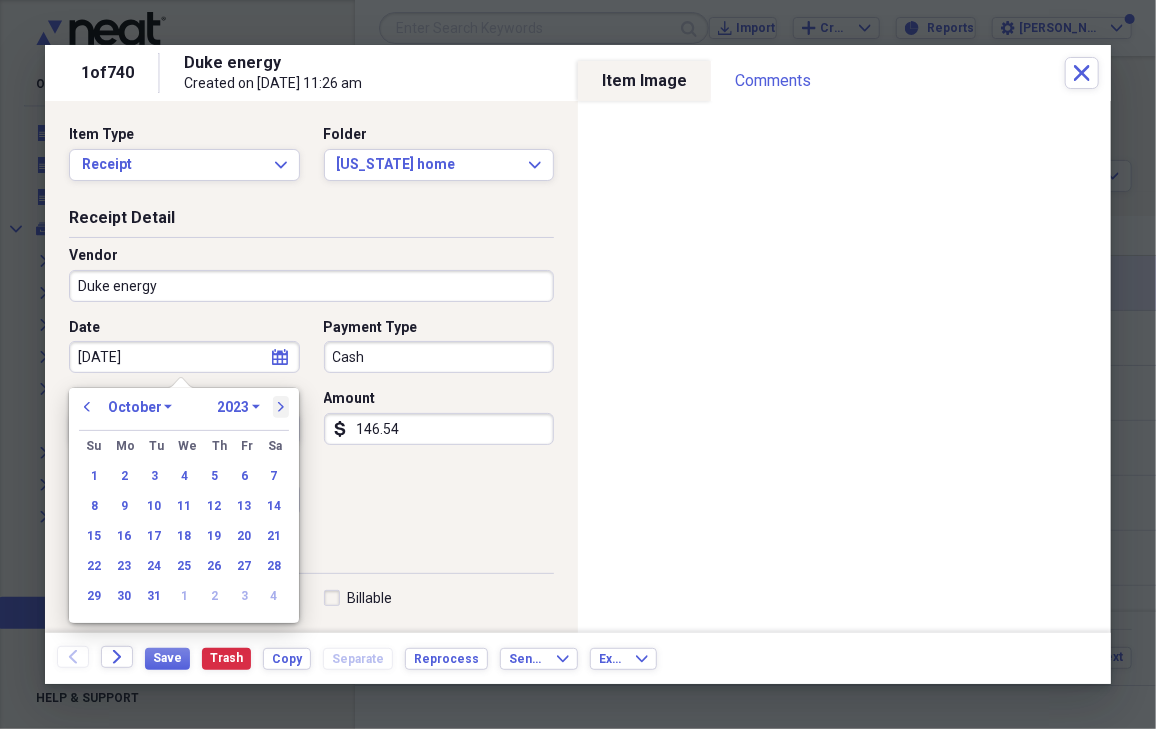 click on "next" at bounding box center [281, 407] 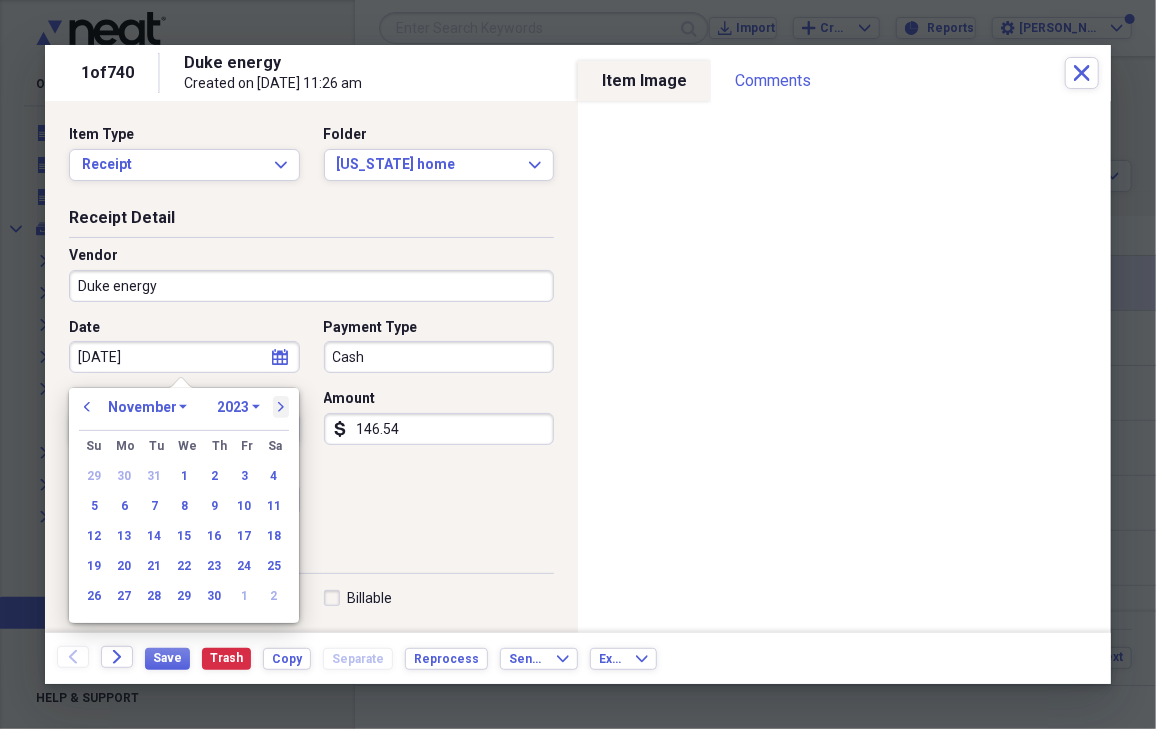 click on "next" at bounding box center [281, 407] 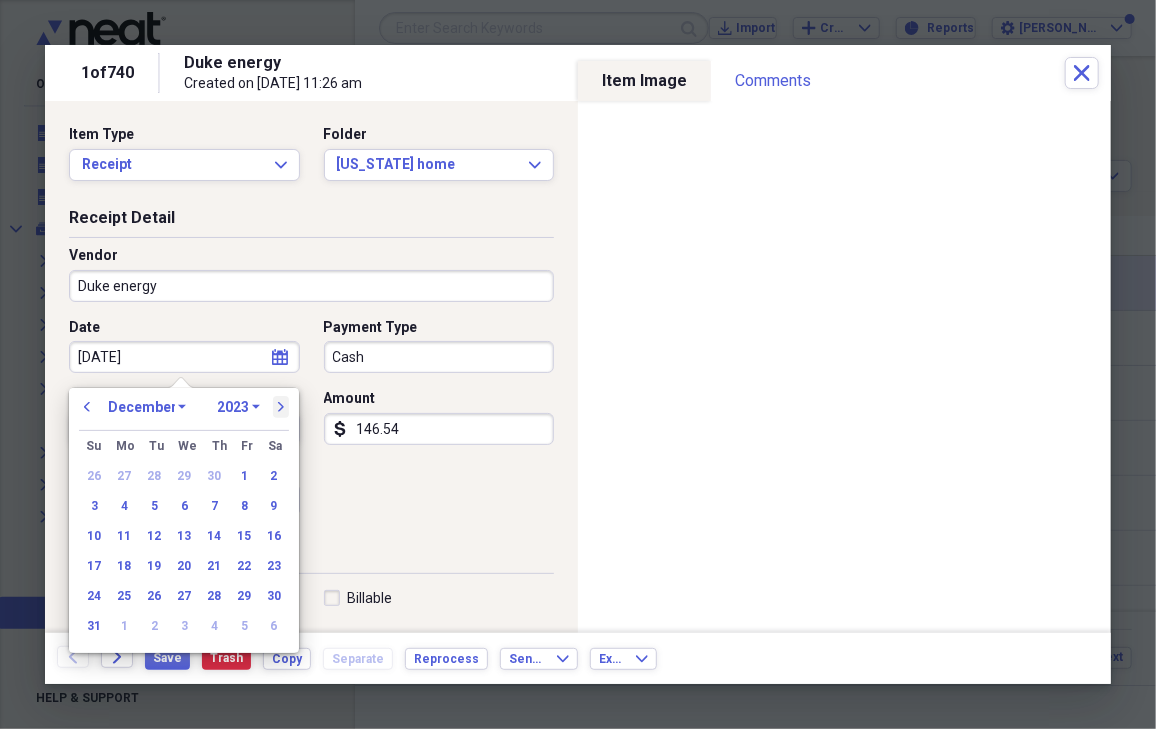 click on "next" at bounding box center [281, 407] 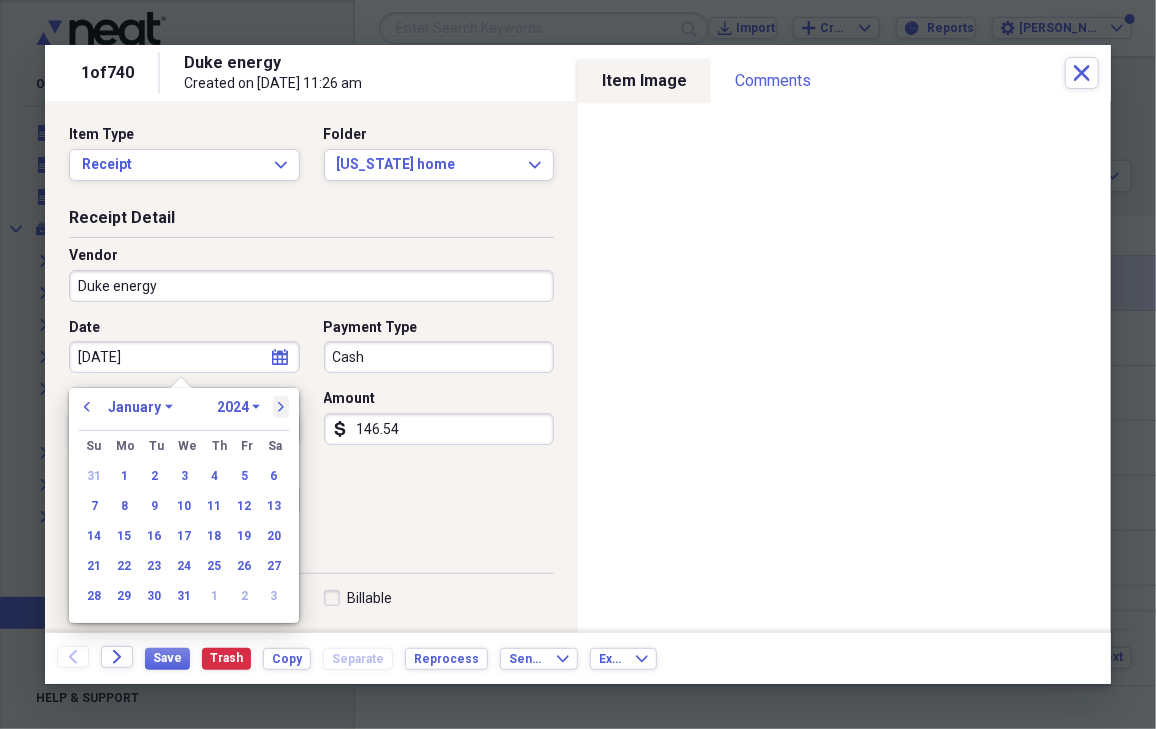 click on "next" at bounding box center [281, 407] 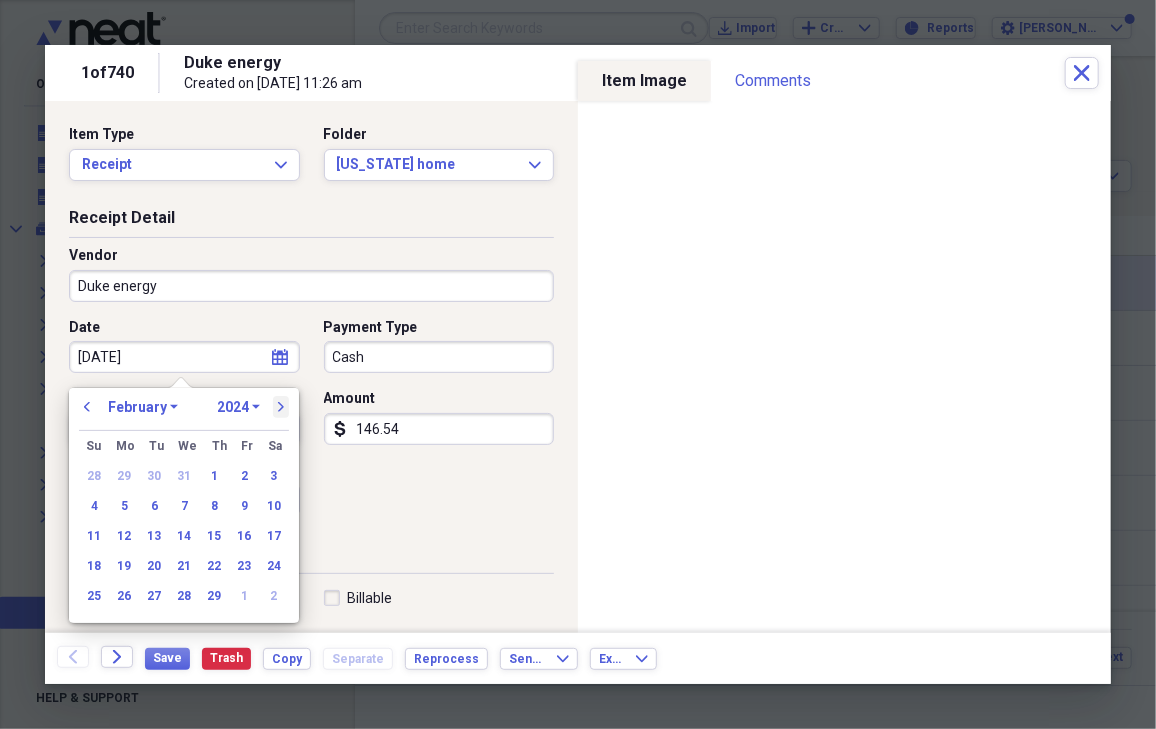 click on "next" at bounding box center (281, 407) 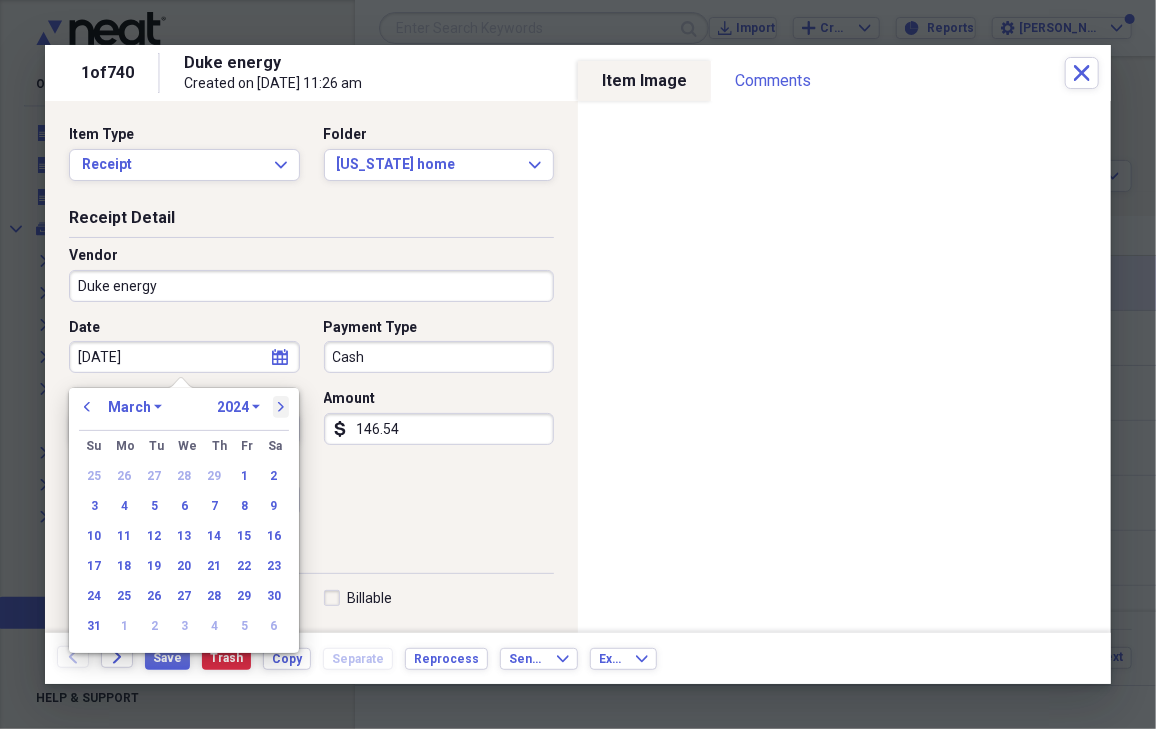 click on "next" at bounding box center [281, 407] 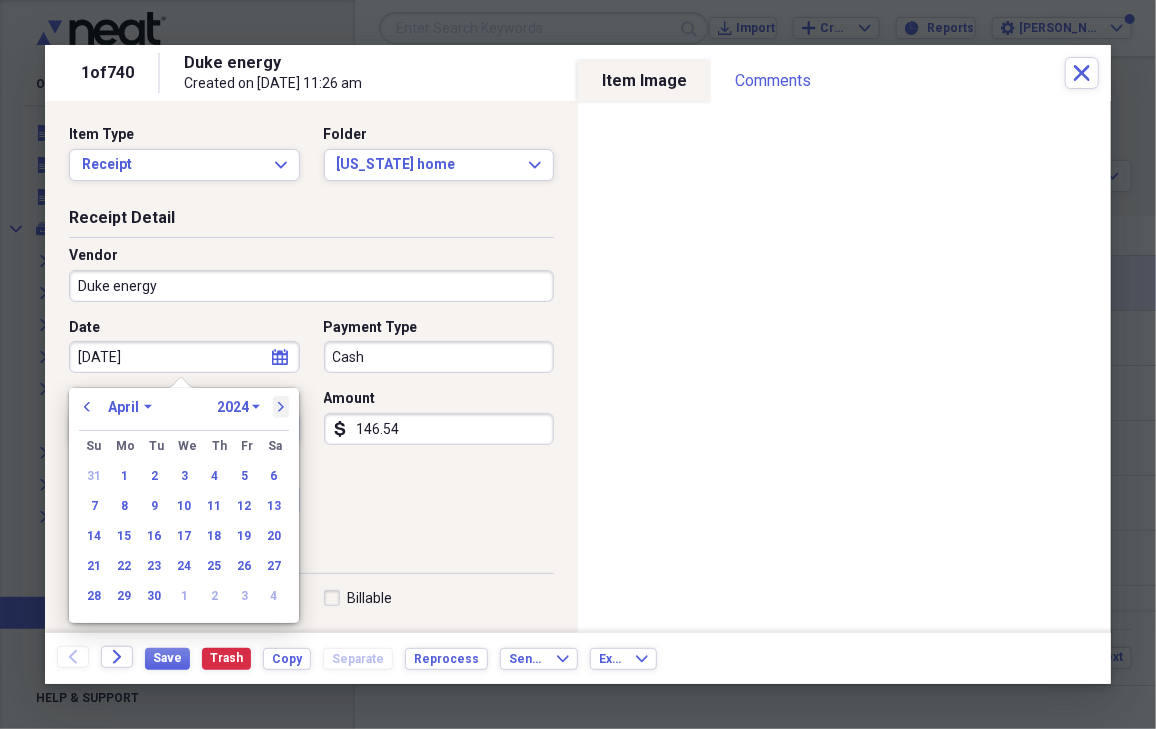 click on "next" at bounding box center [281, 407] 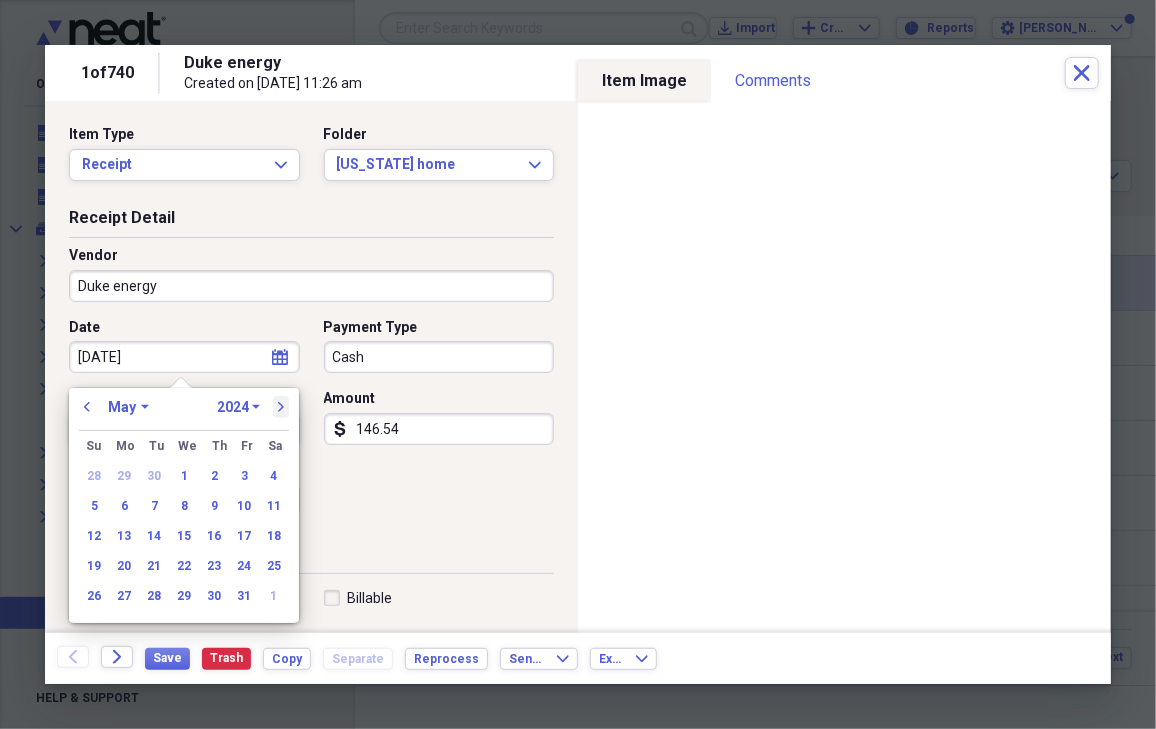 click on "next" at bounding box center (281, 407) 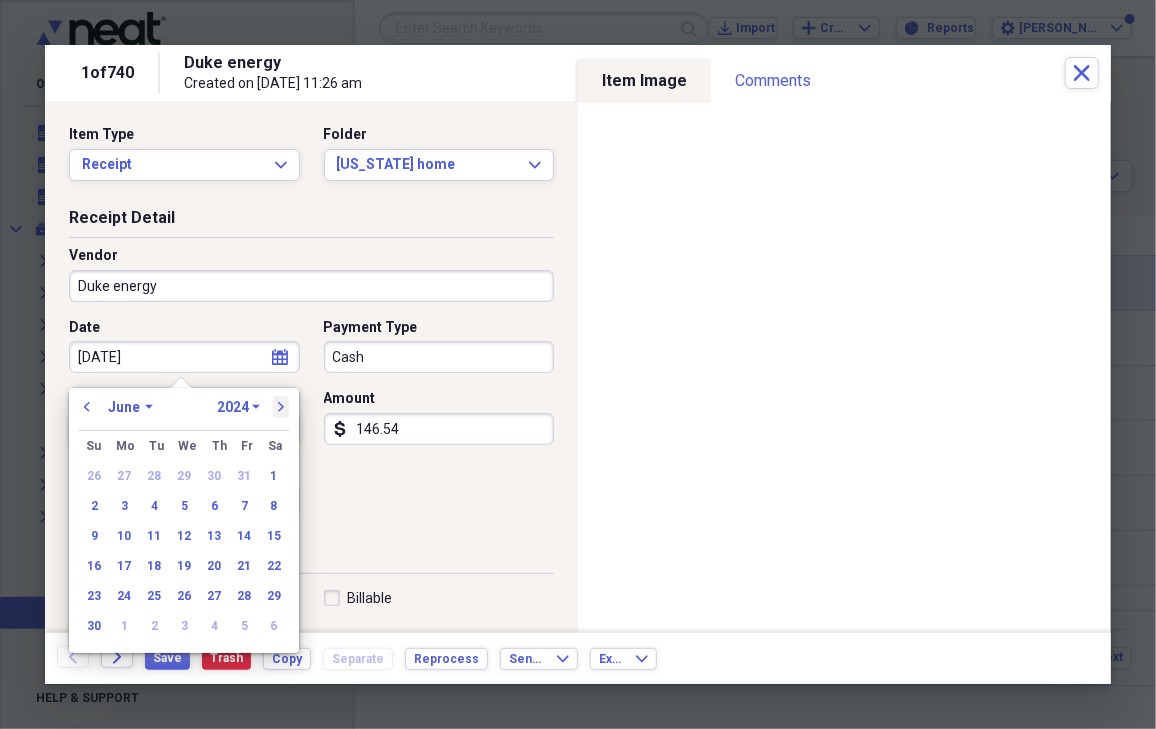 click on "next" at bounding box center (281, 407) 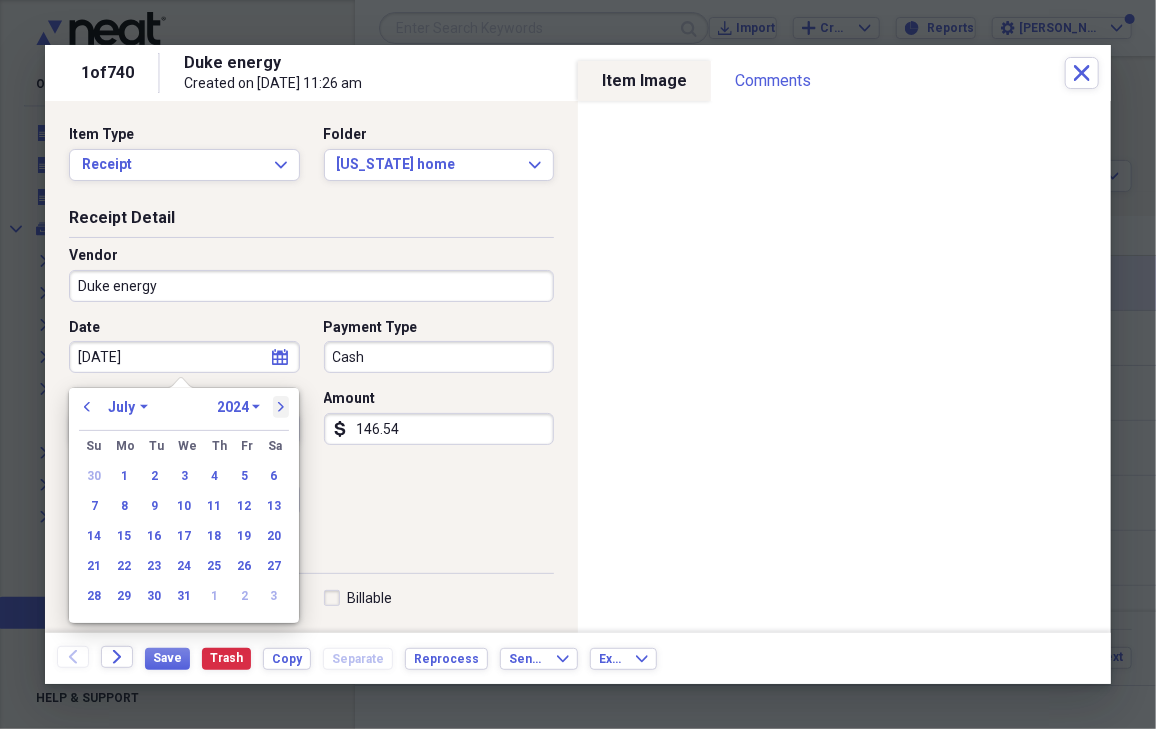 click on "next" at bounding box center [281, 407] 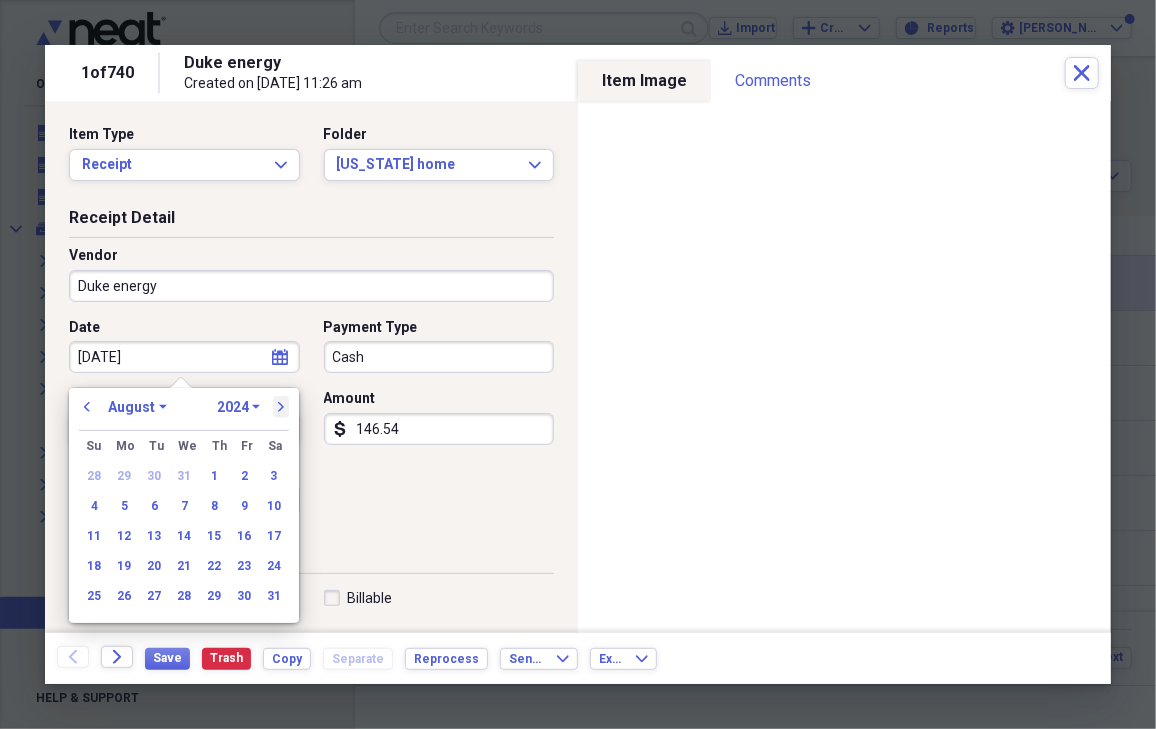 click on "next" at bounding box center [281, 407] 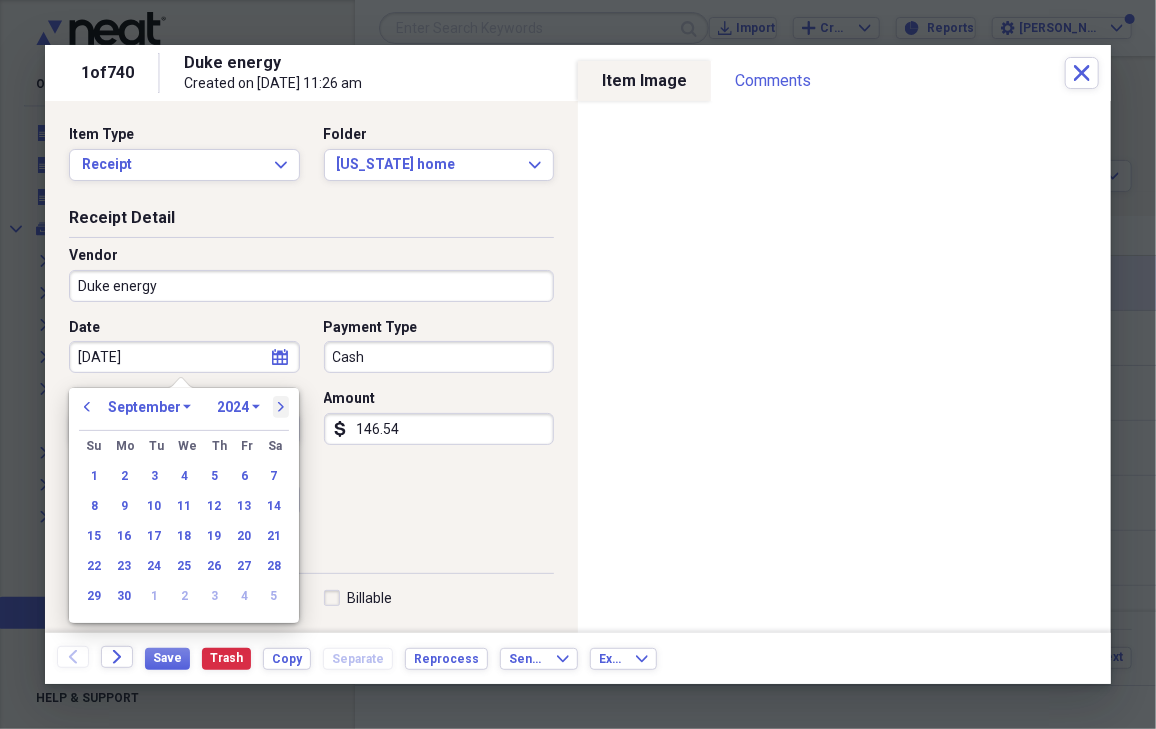 click on "next" at bounding box center (281, 407) 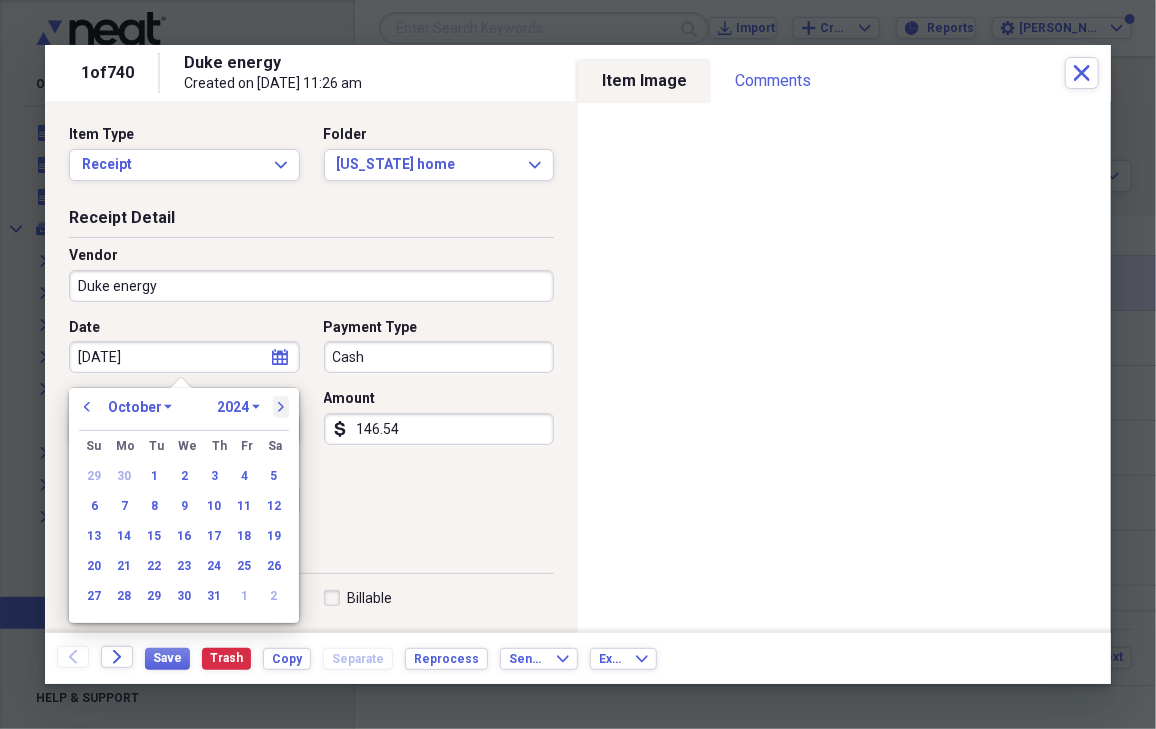 click on "next" at bounding box center [281, 407] 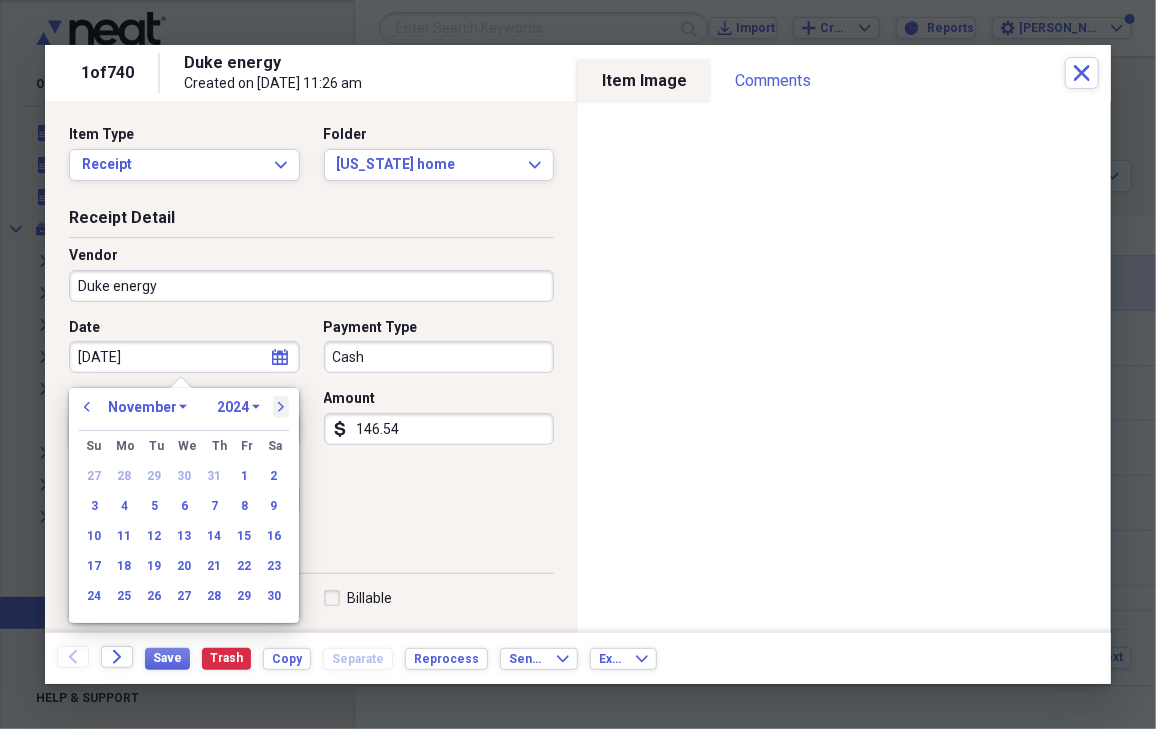 click on "next" at bounding box center (281, 407) 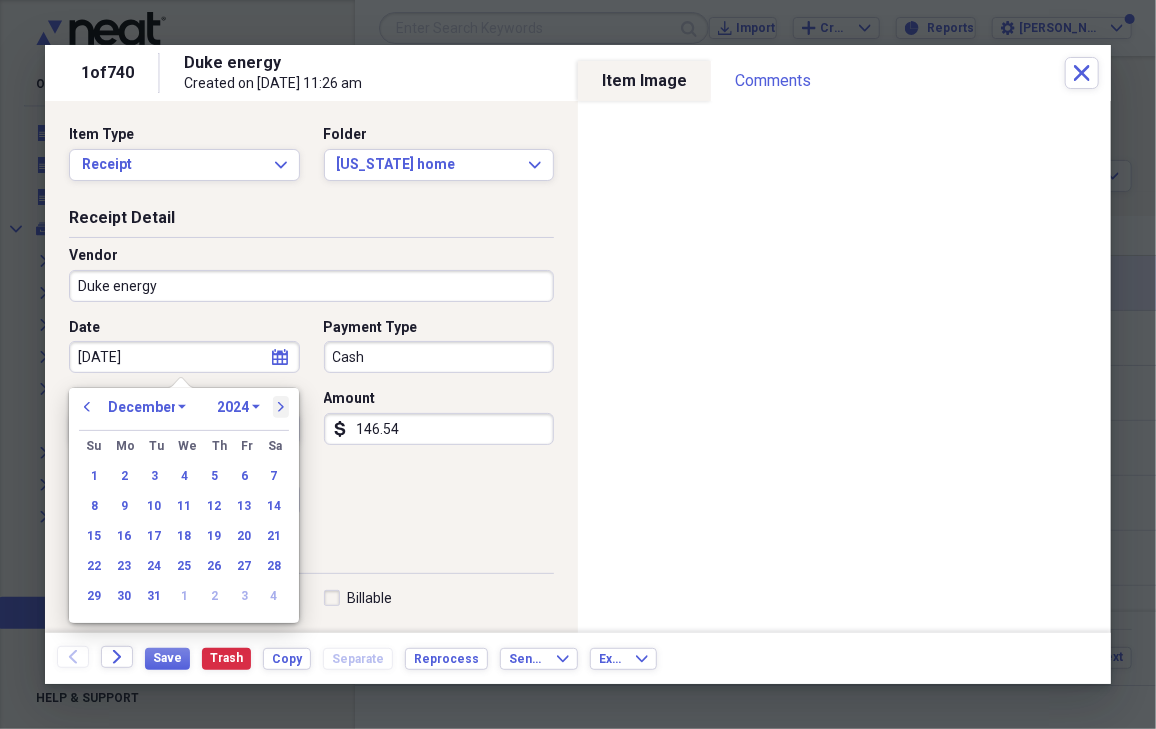 click on "next" at bounding box center [281, 407] 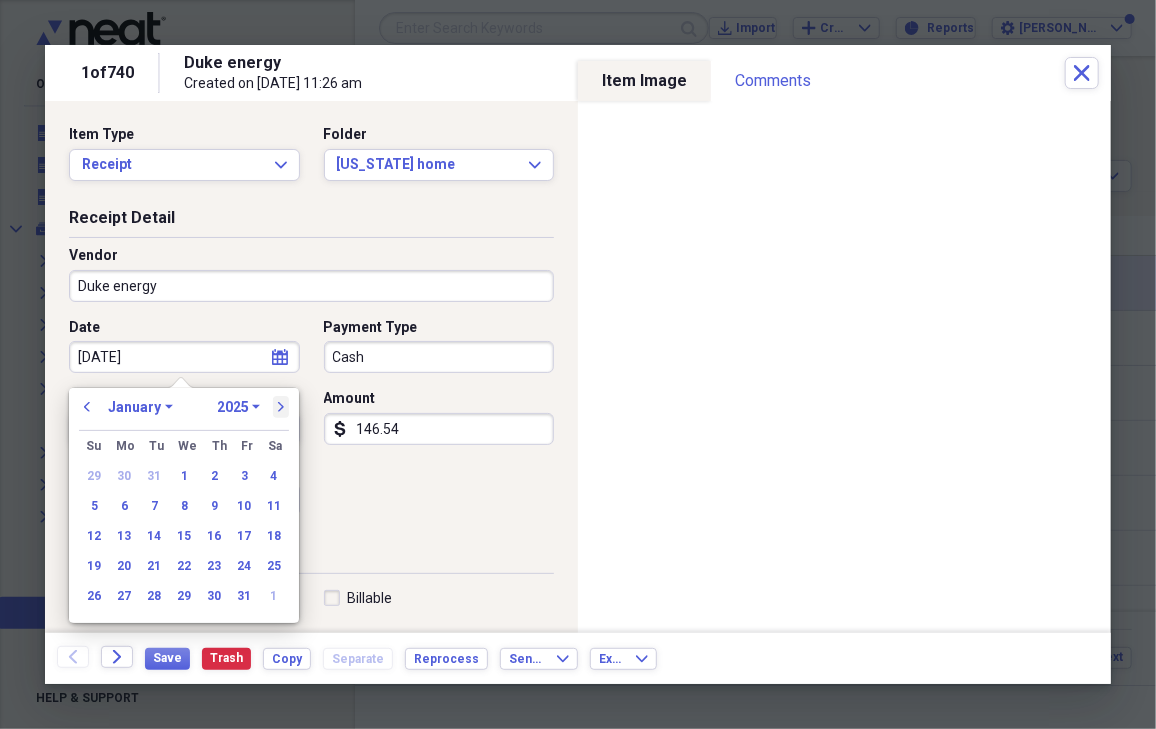 click on "next" at bounding box center [281, 407] 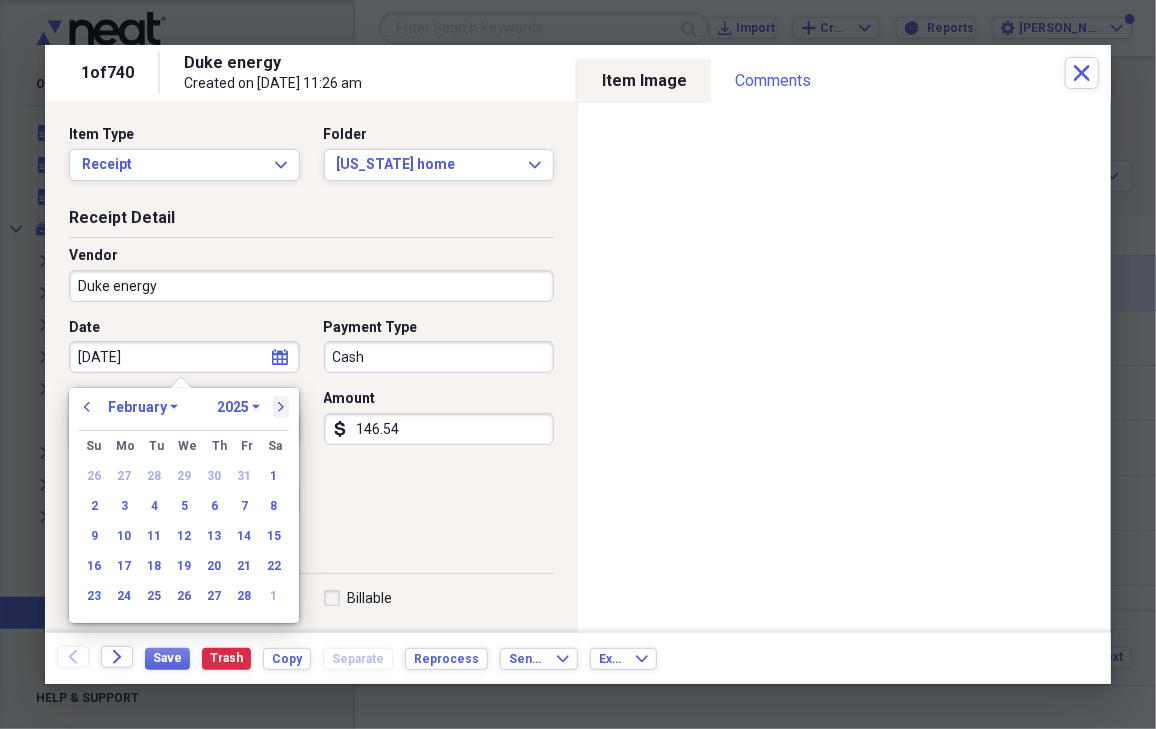 click on "next" at bounding box center [281, 407] 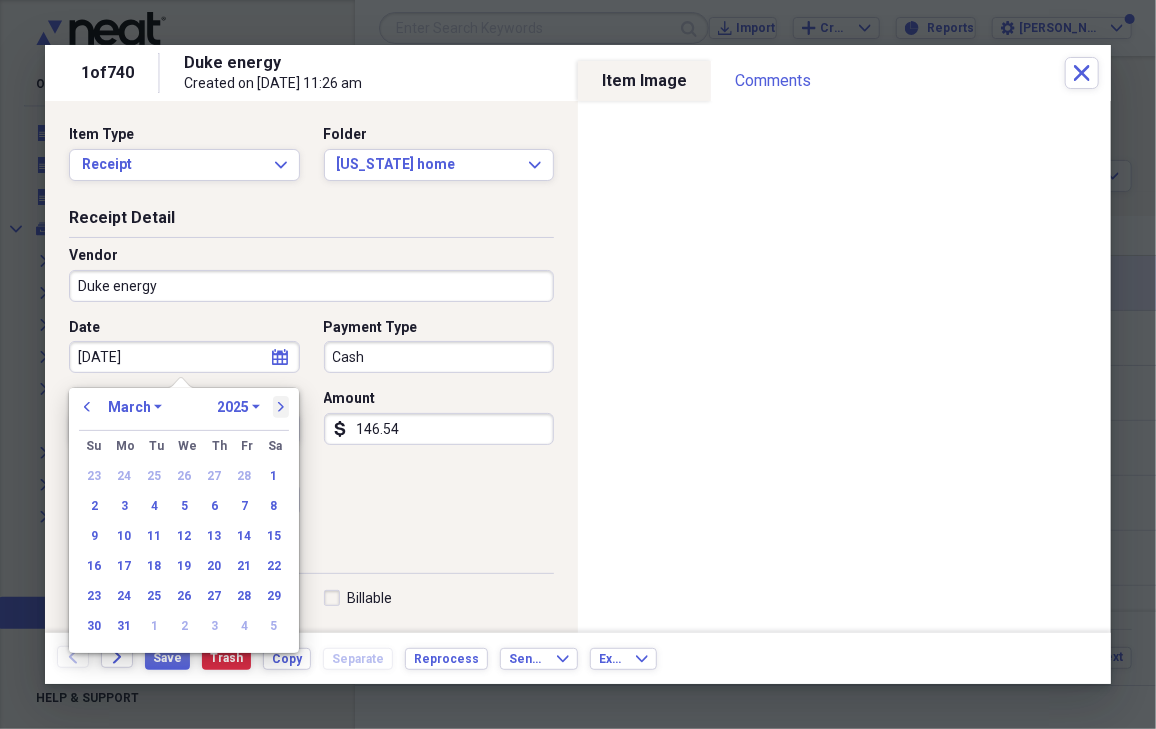 click on "next" at bounding box center (281, 407) 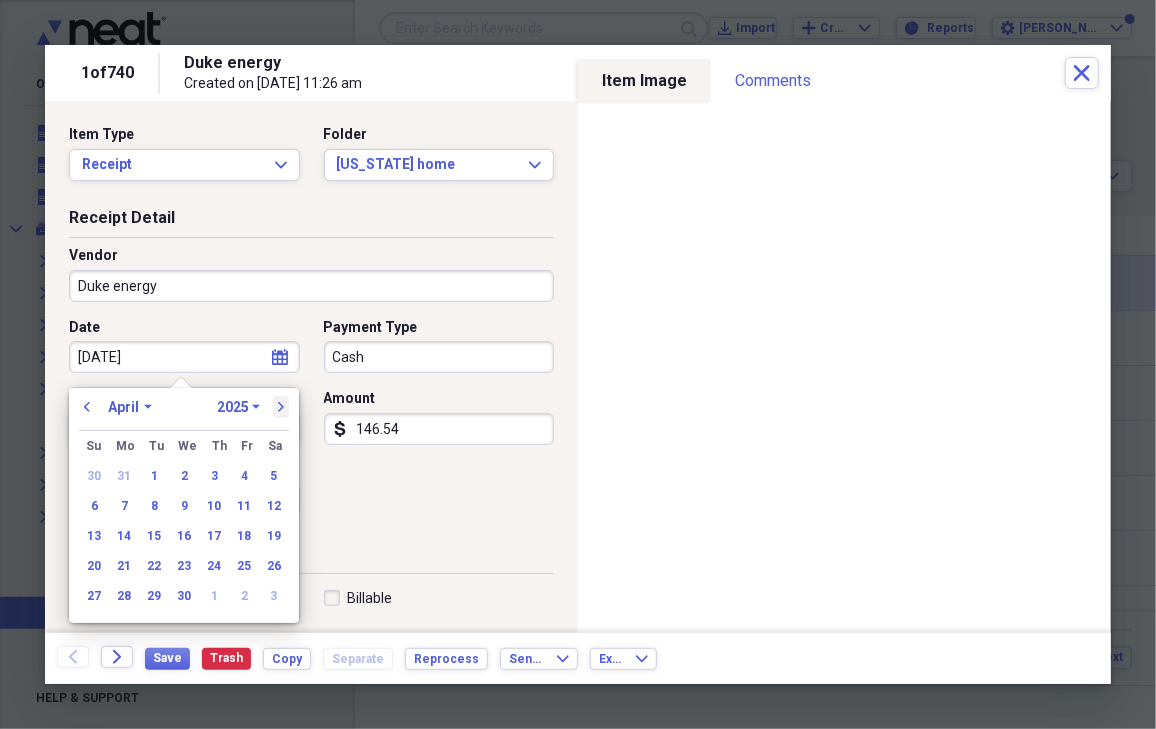 click on "next" at bounding box center [281, 407] 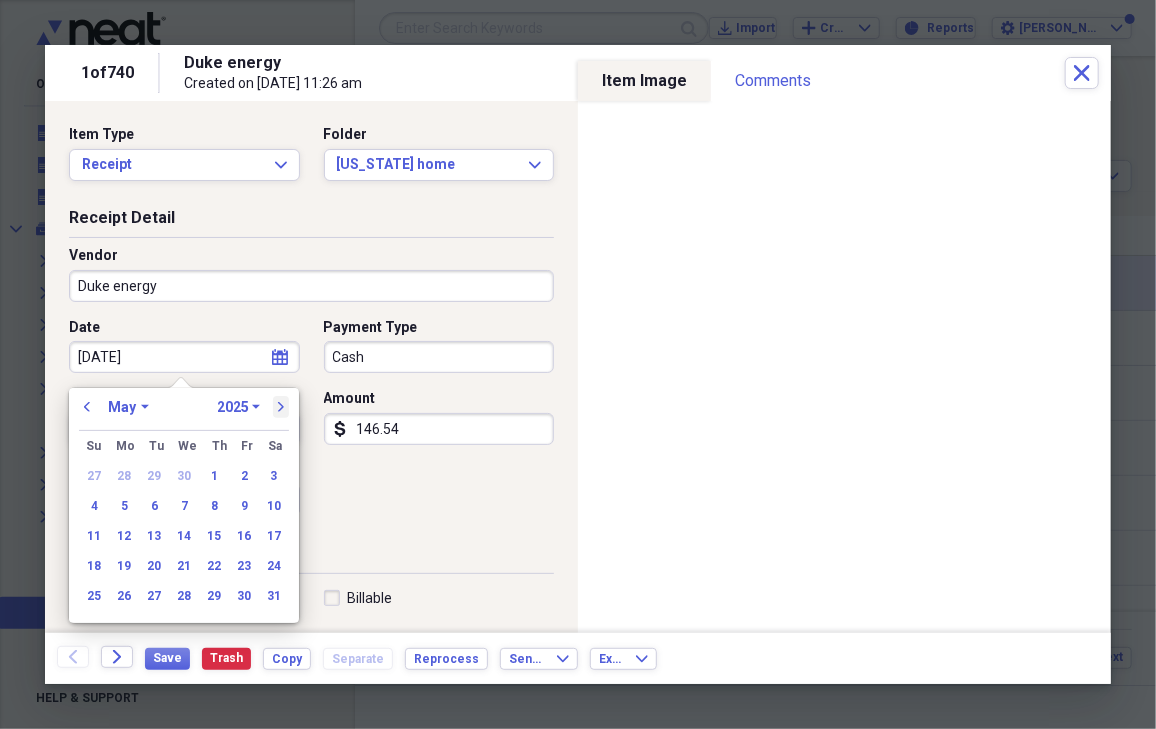 click on "next" at bounding box center [281, 407] 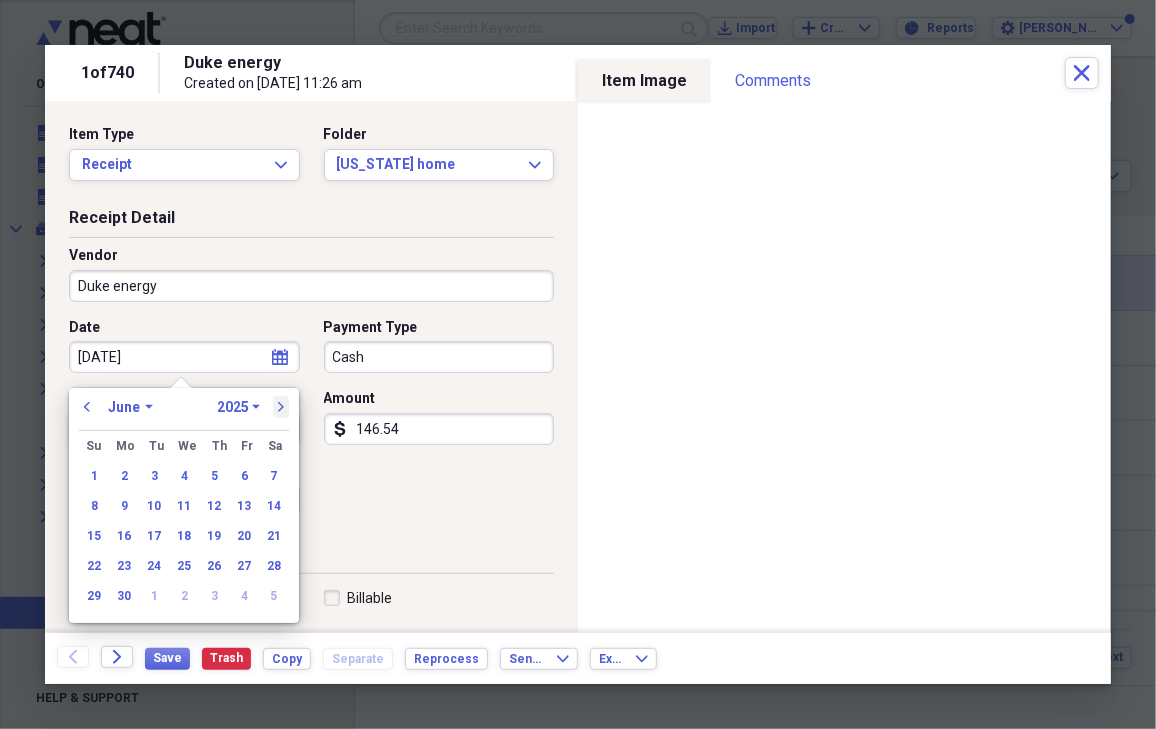 click on "next" at bounding box center [281, 407] 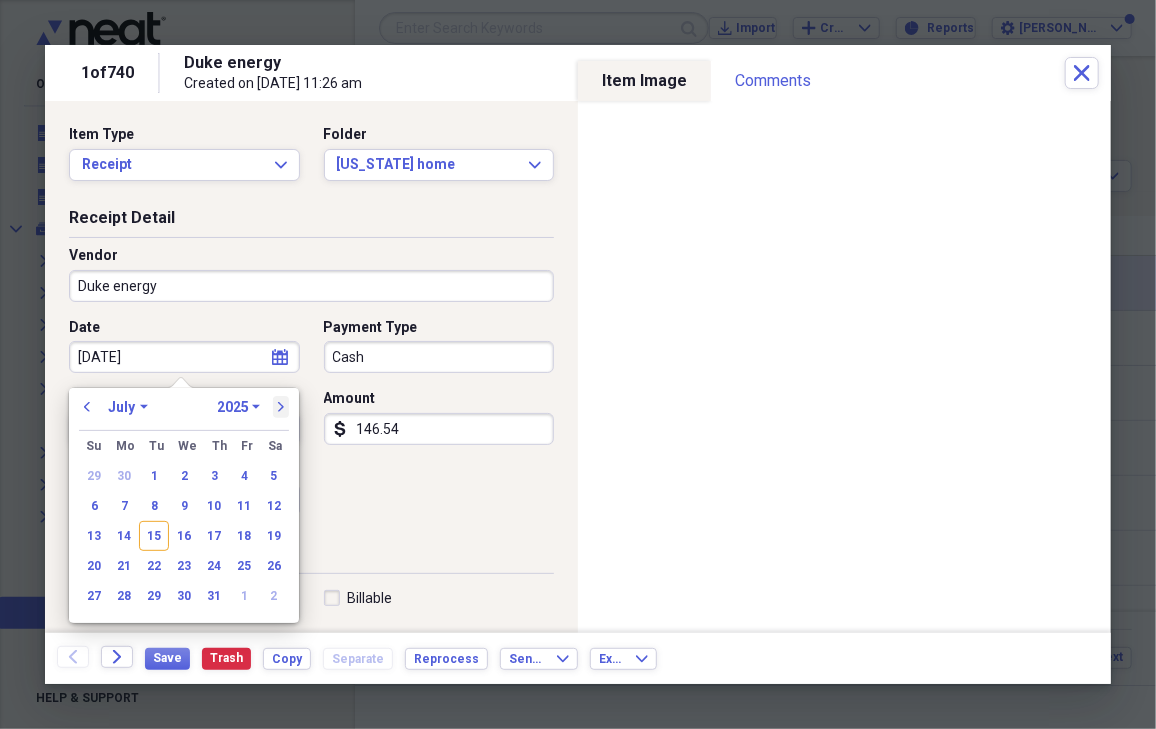 click on "next" at bounding box center (281, 407) 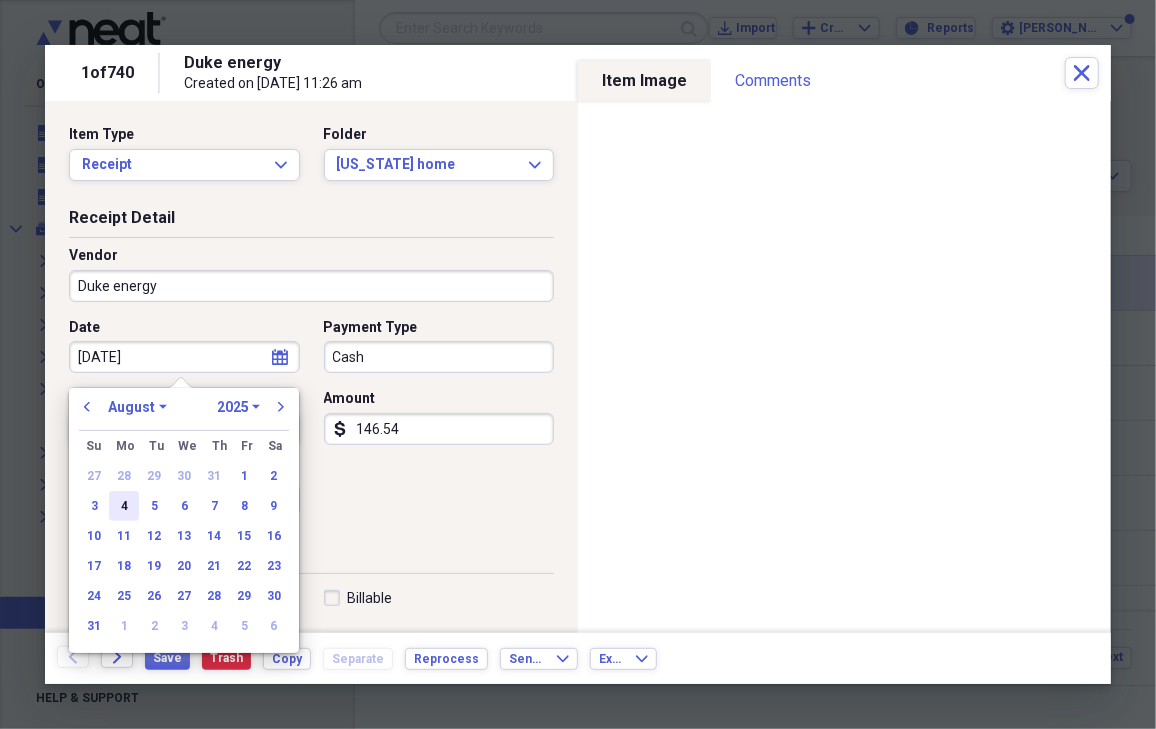 click on "4" at bounding box center (124, 506) 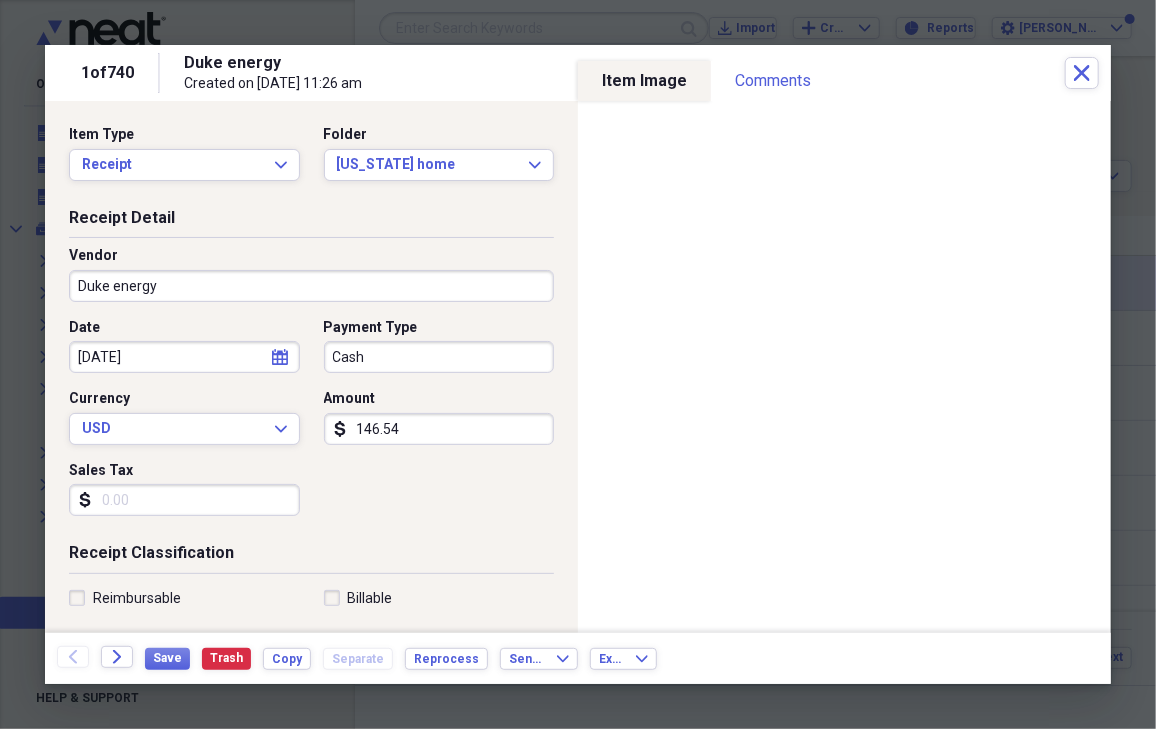 click on "Cash" at bounding box center [439, 357] 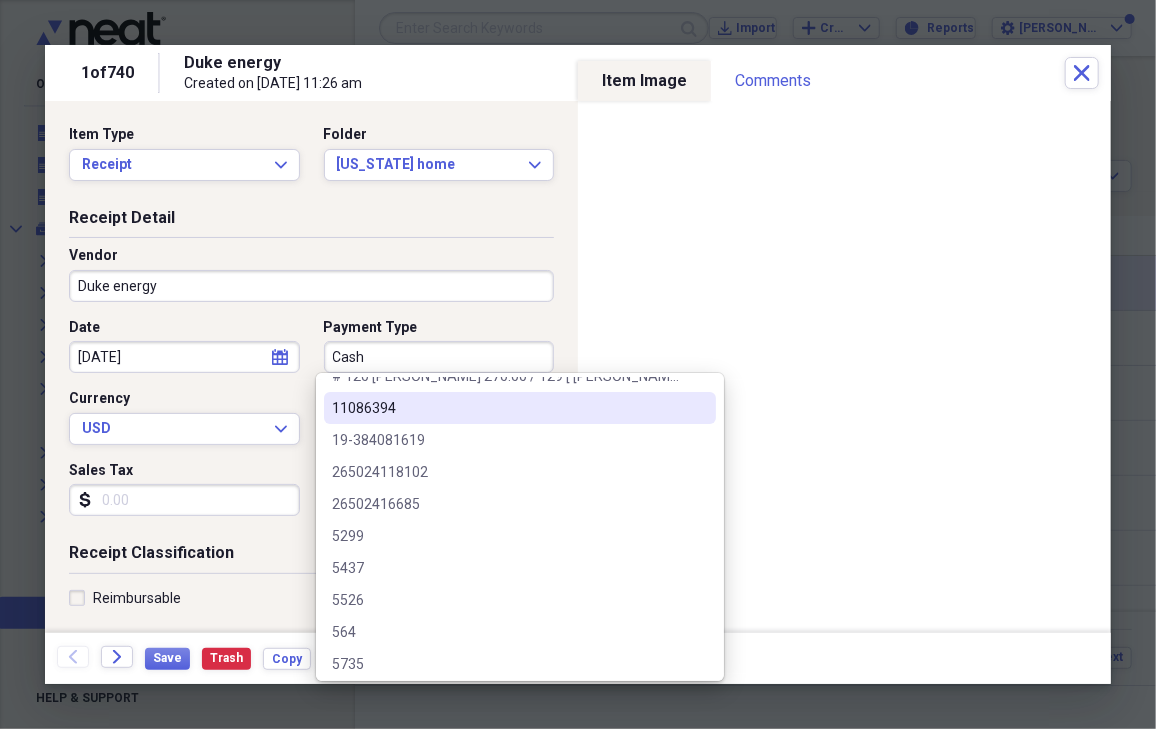 scroll, scrollTop: 120, scrollLeft: 0, axis: vertical 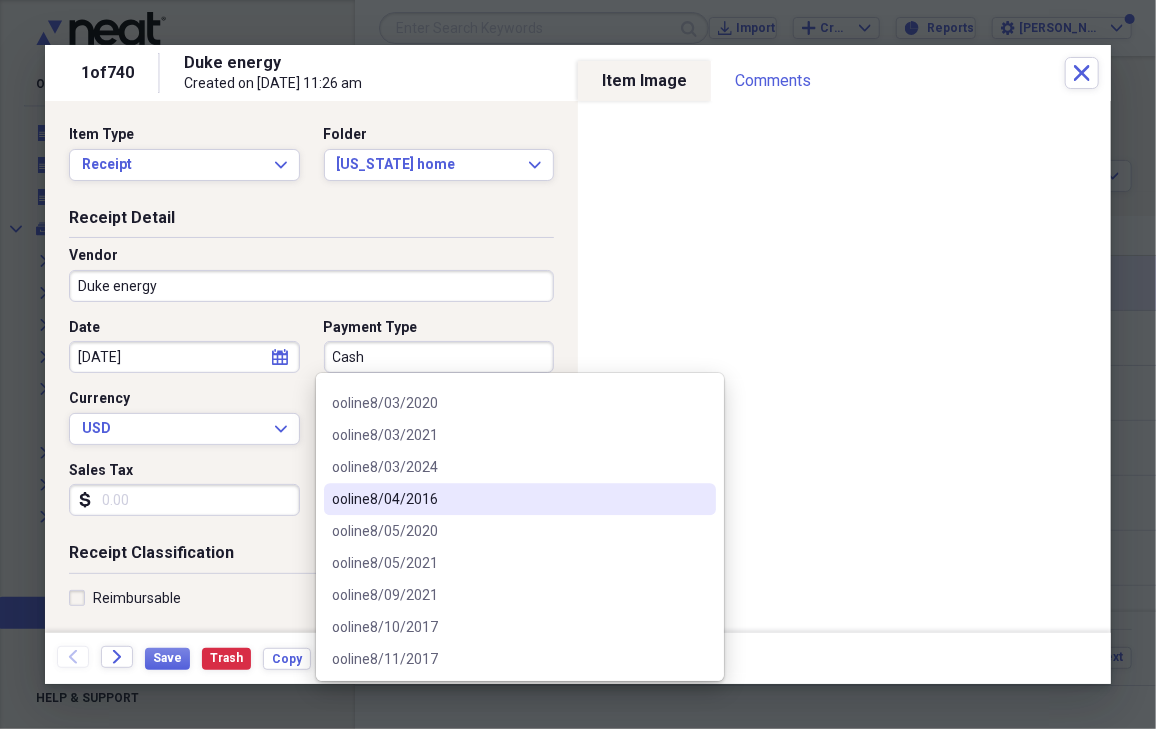 click on "ooline8/04/2016" at bounding box center [508, 499] 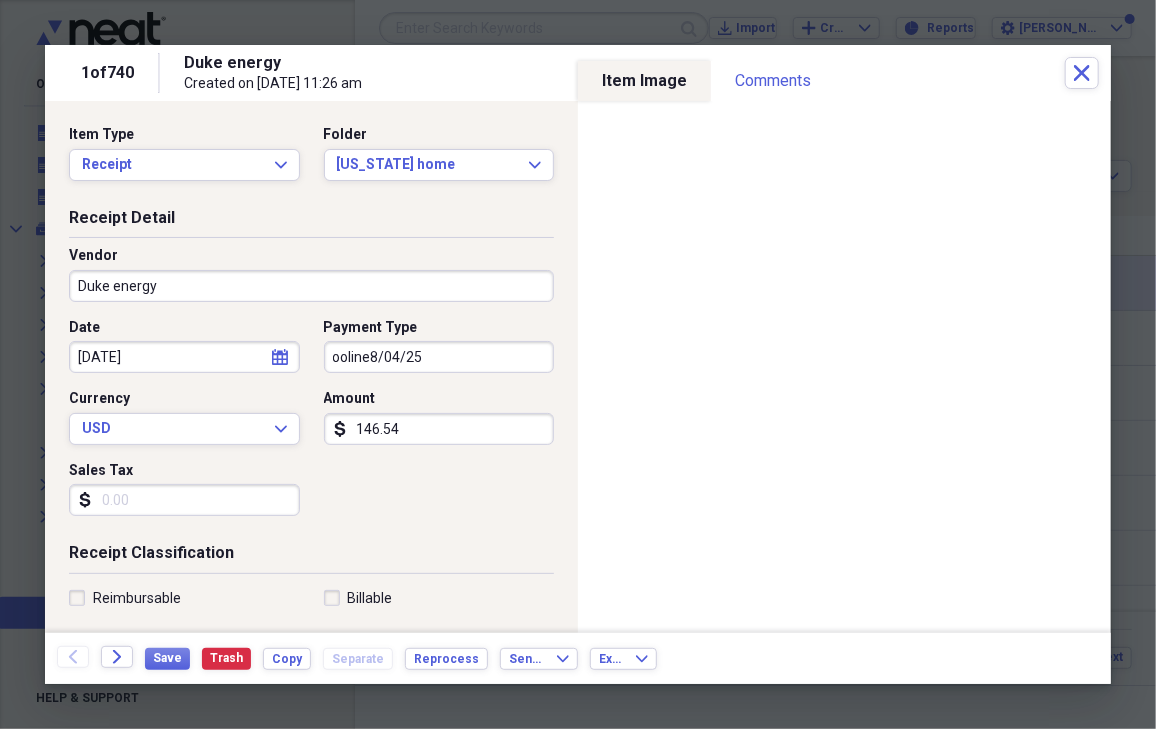 type on "ooline8/04/25" 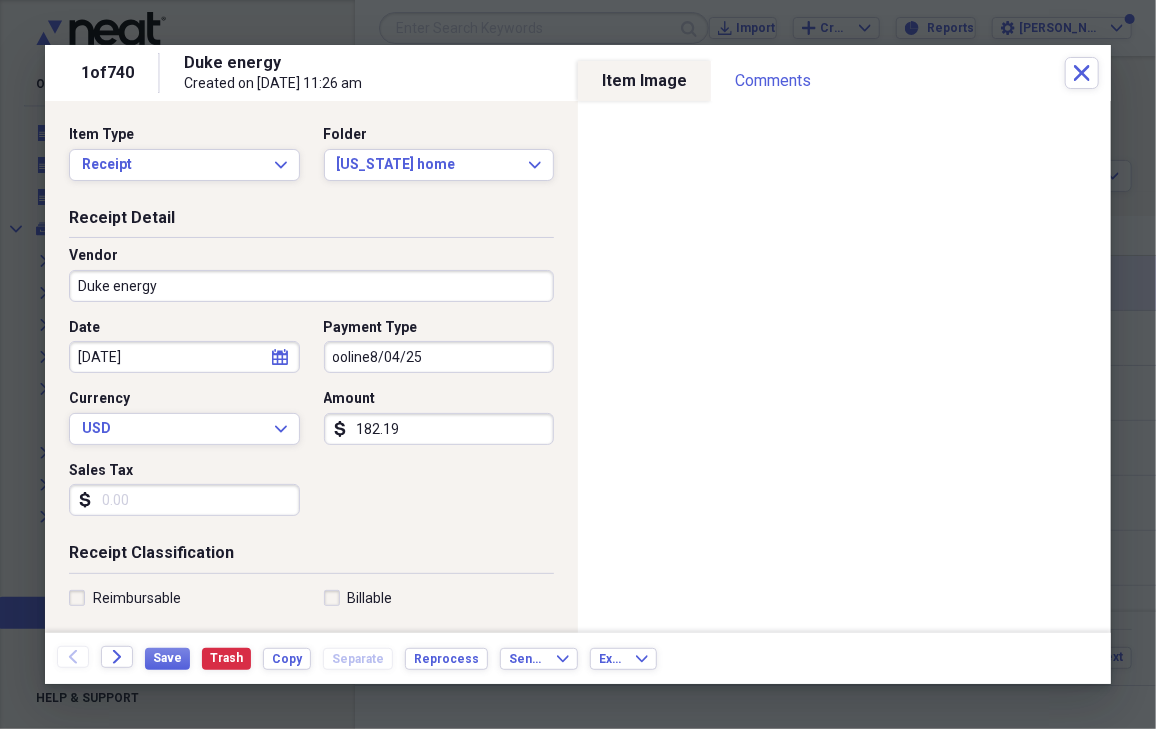 type on "182.19" 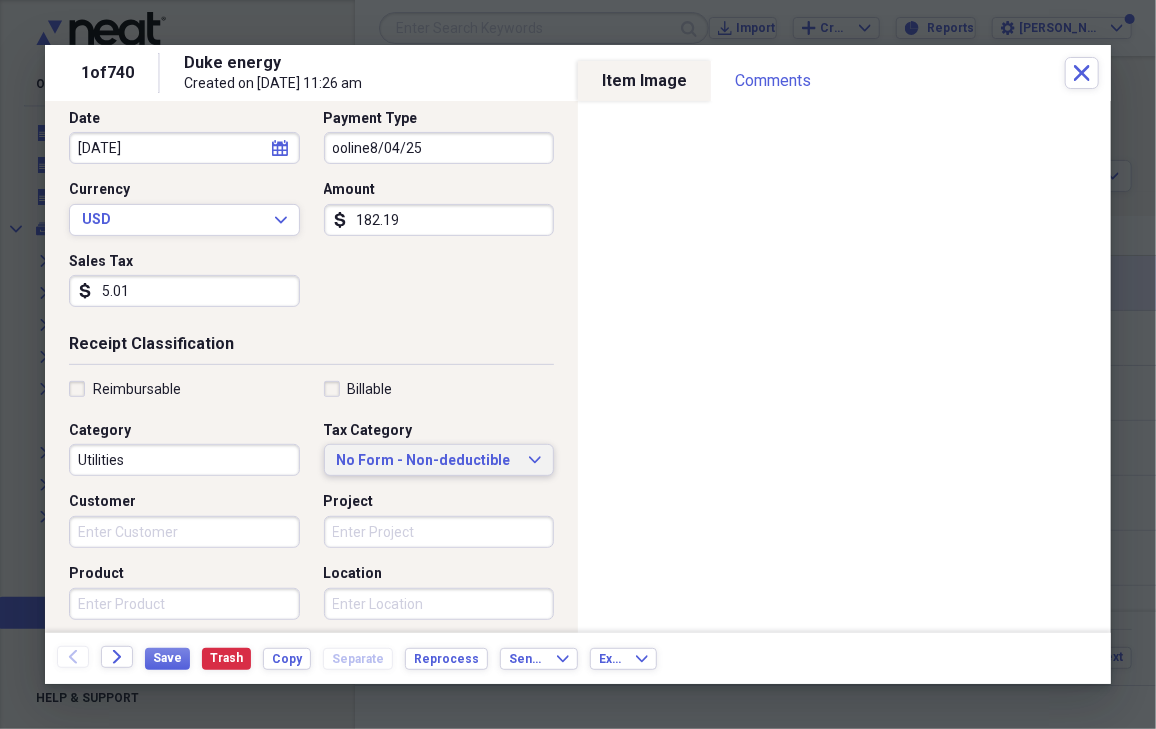scroll, scrollTop: 211, scrollLeft: 0, axis: vertical 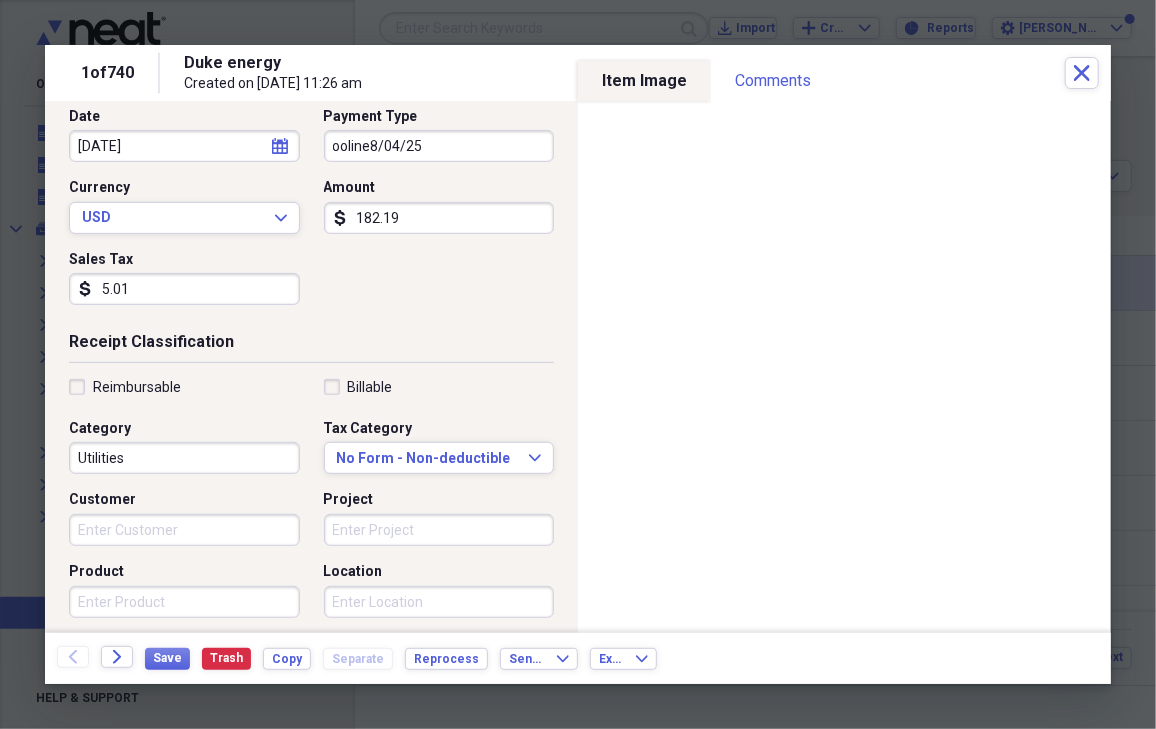 type on "5.01" 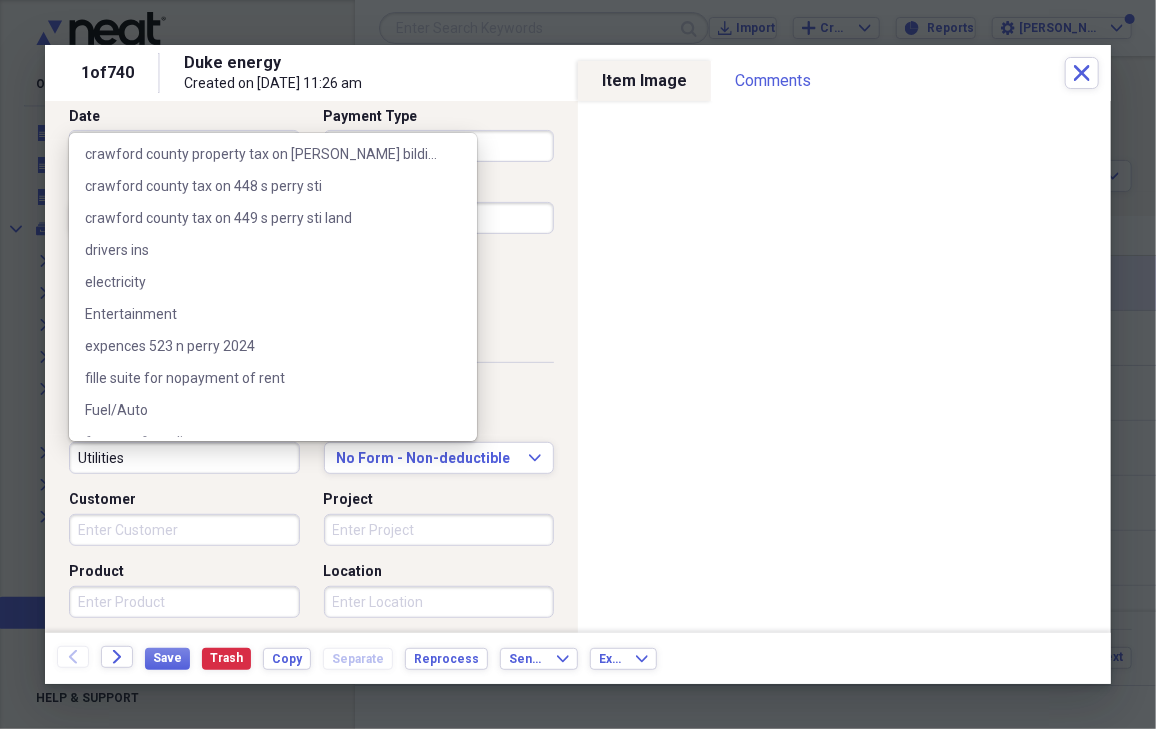 scroll, scrollTop: 1060, scrollLeft: 0, axis: vertical 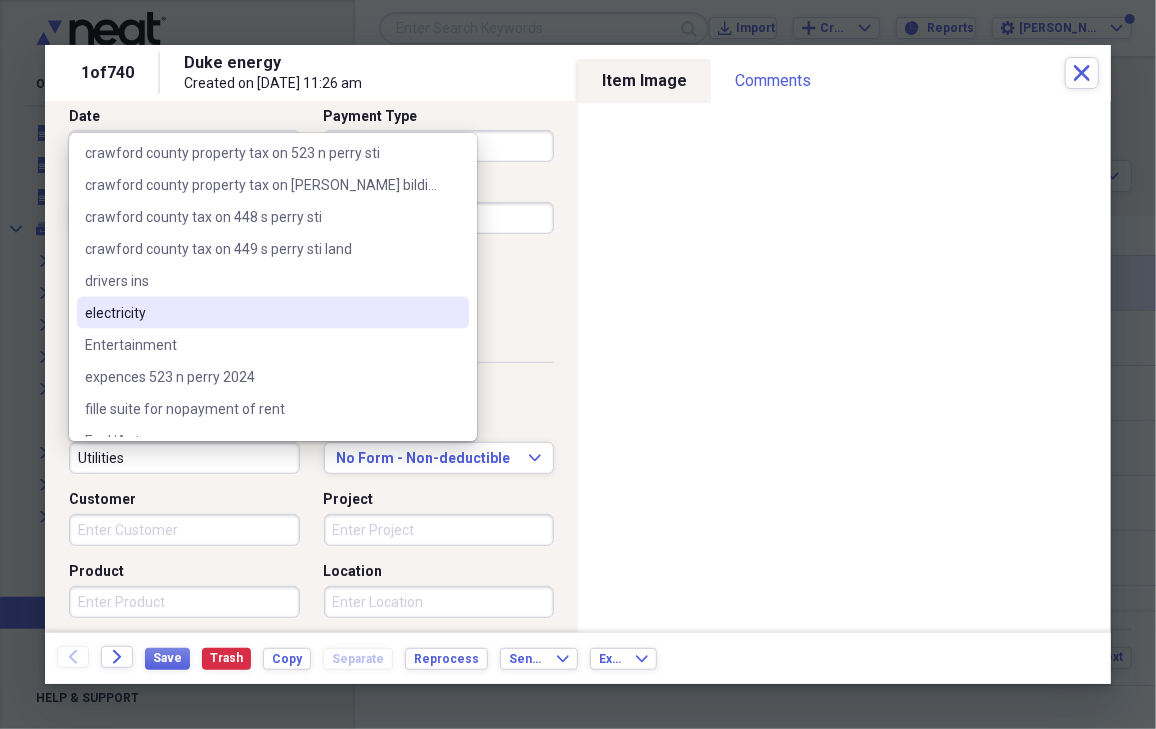 click on "electricity" at bounding box center (273, 313) 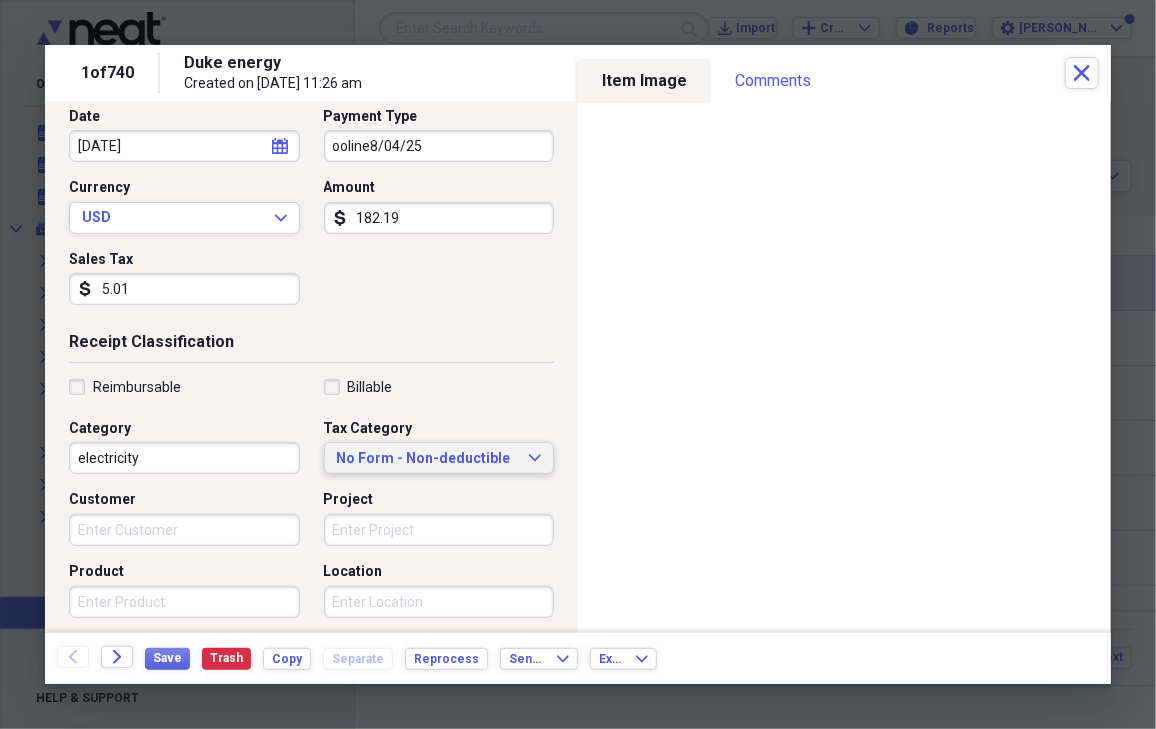 click on "Expand" 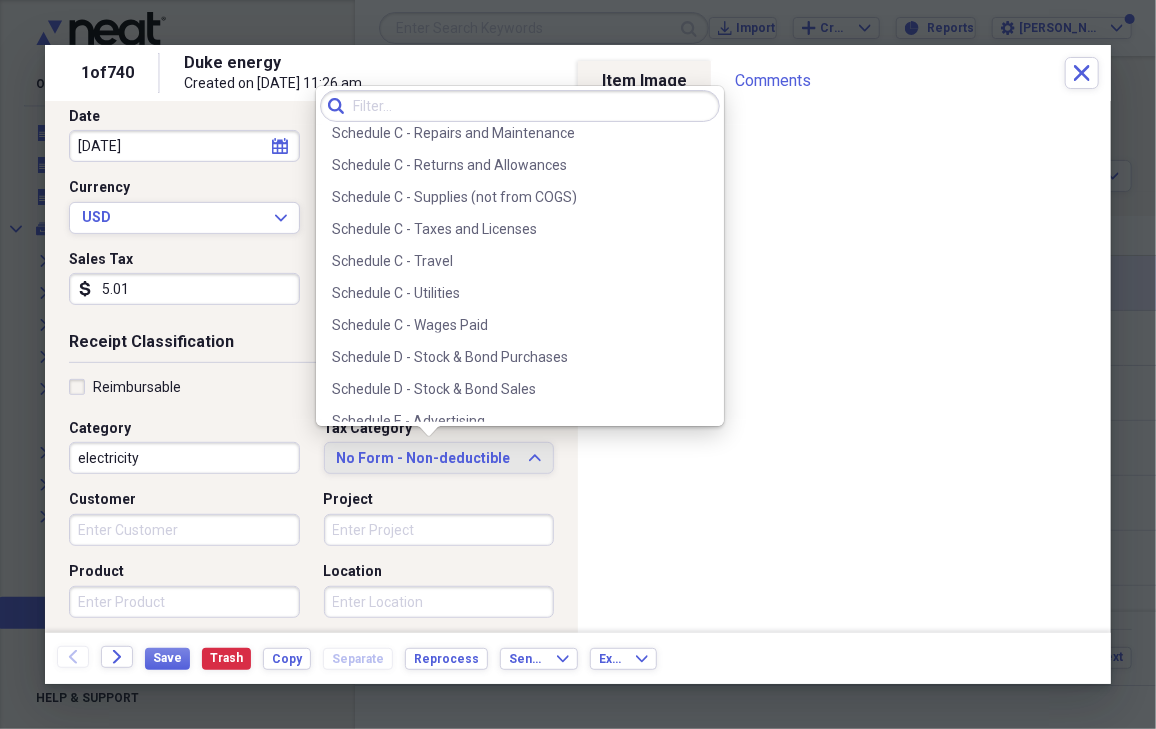 scroll, scrollTop: 4384, scrollLeft: 0, axis: vertical 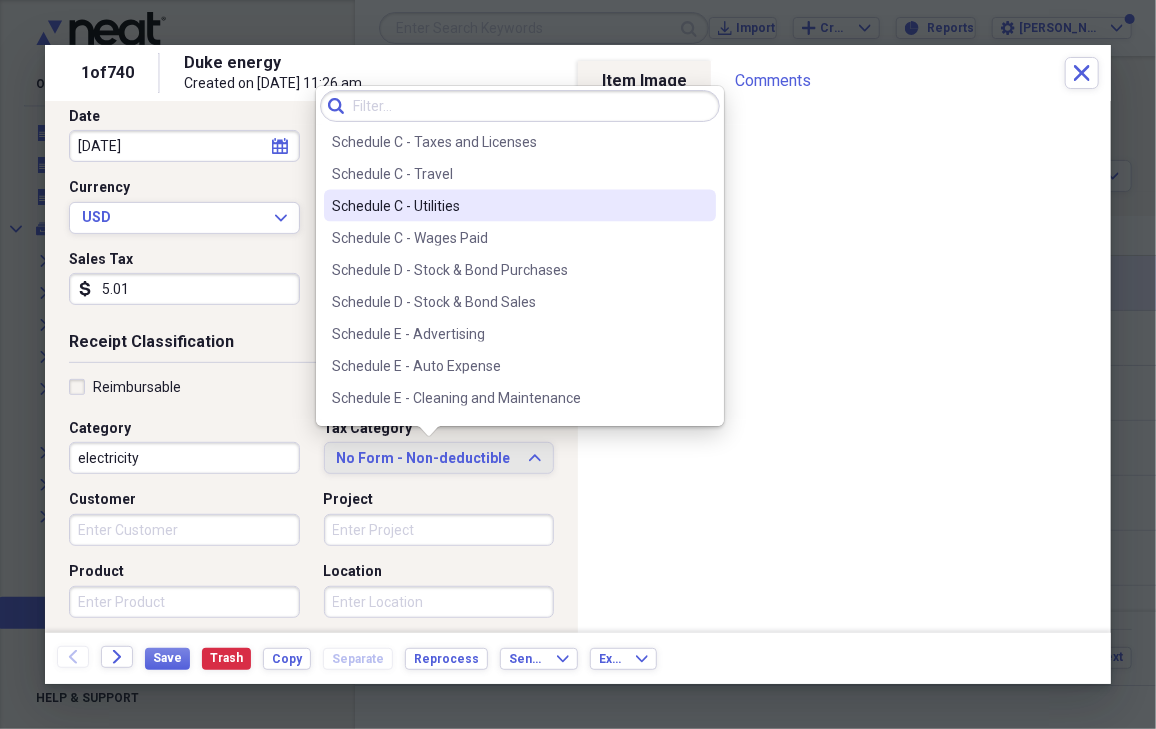 click on "Schedule C - Utilities" at bounding box center [520, 206] 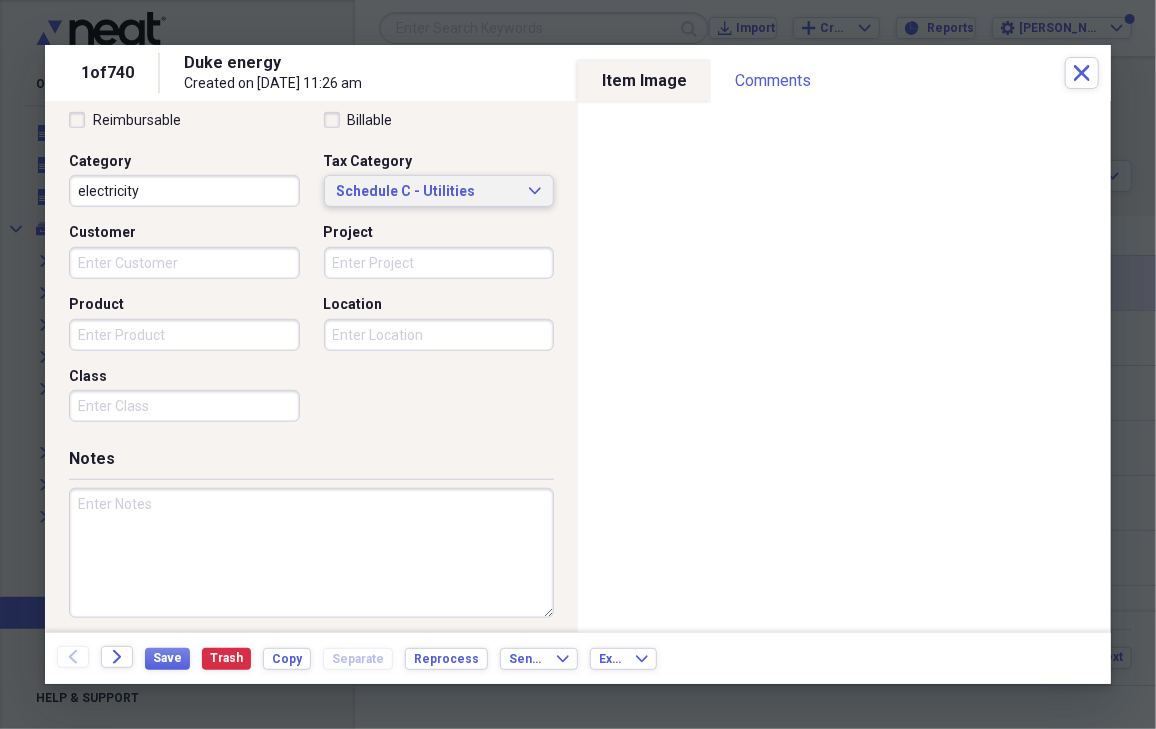 scroll, scrollTop: 484, scrollLeft: 0, axis: vertical 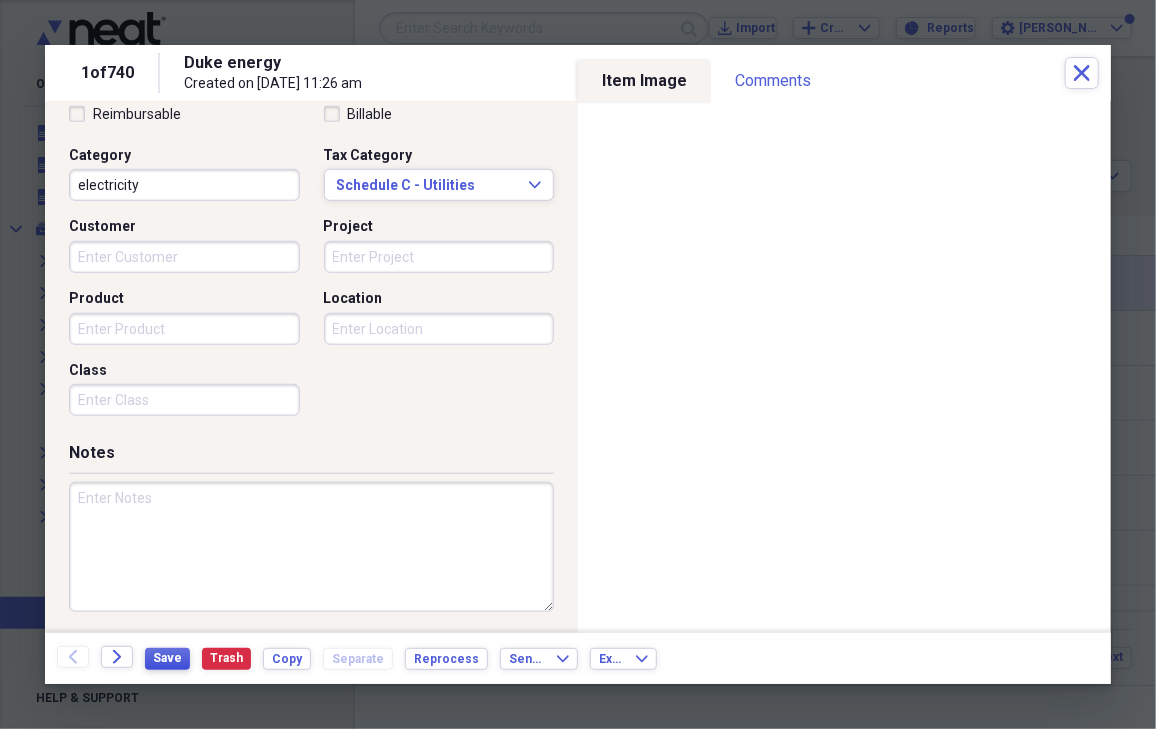 click on "Save" at bounding box center (167, 659) 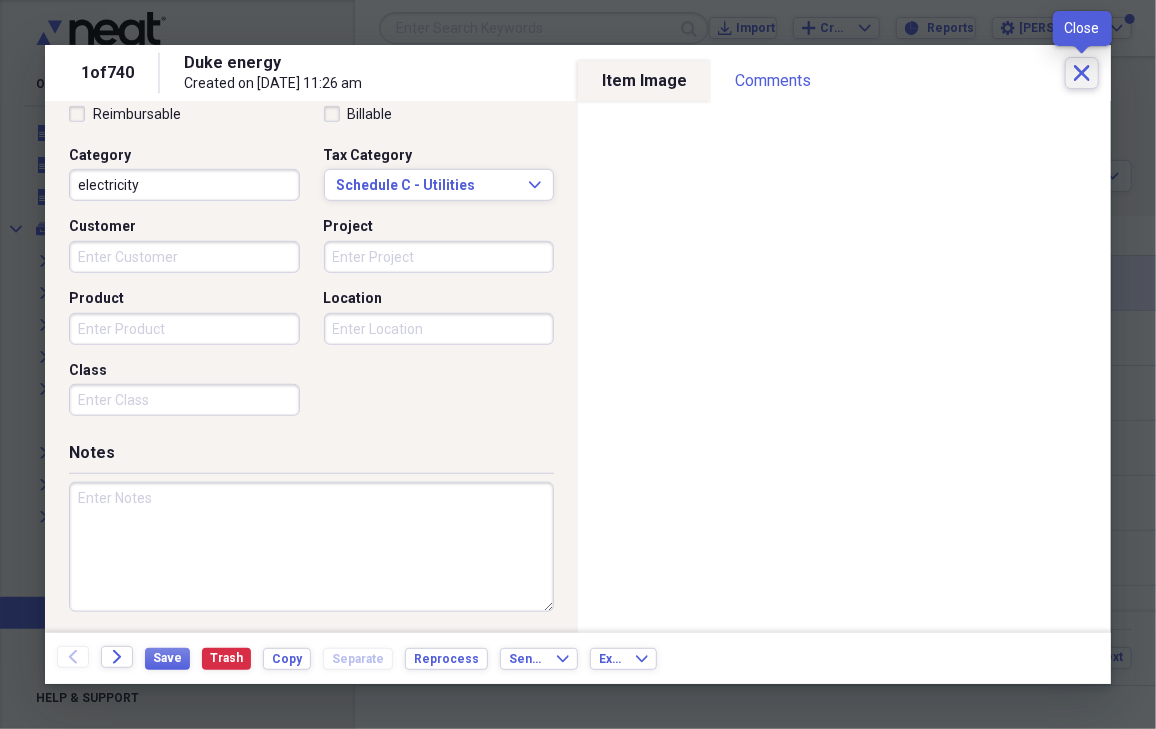 click on "Close" 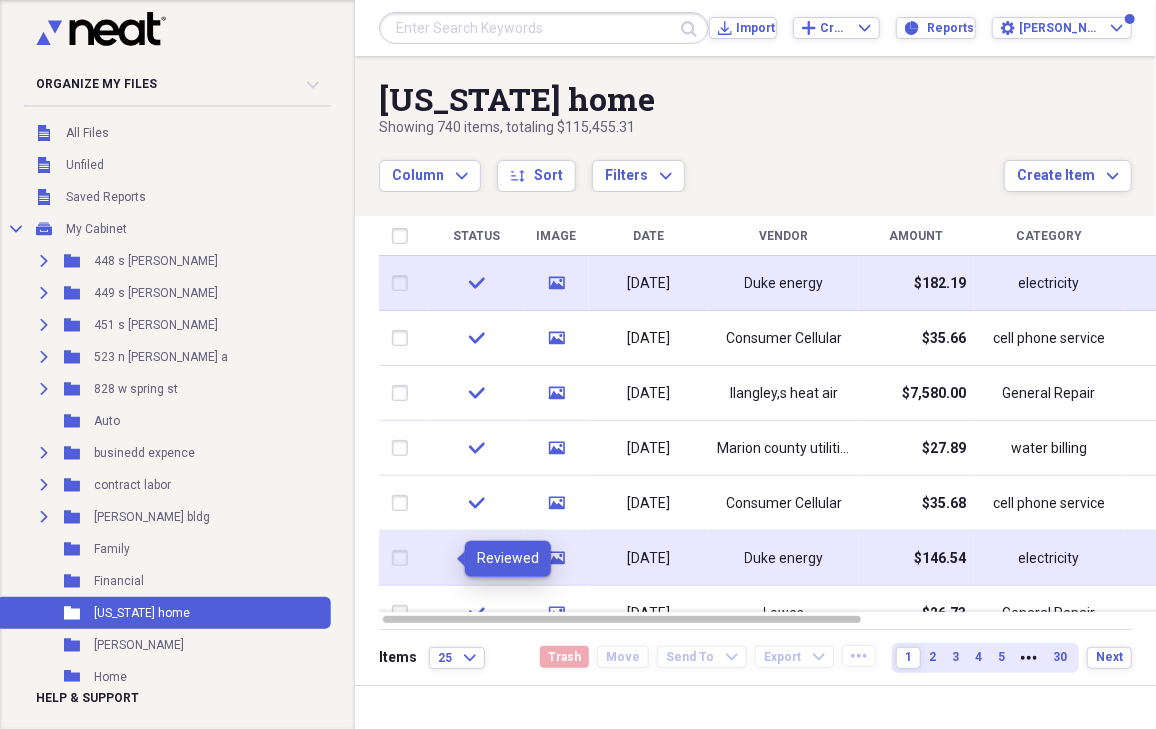 click on "check" 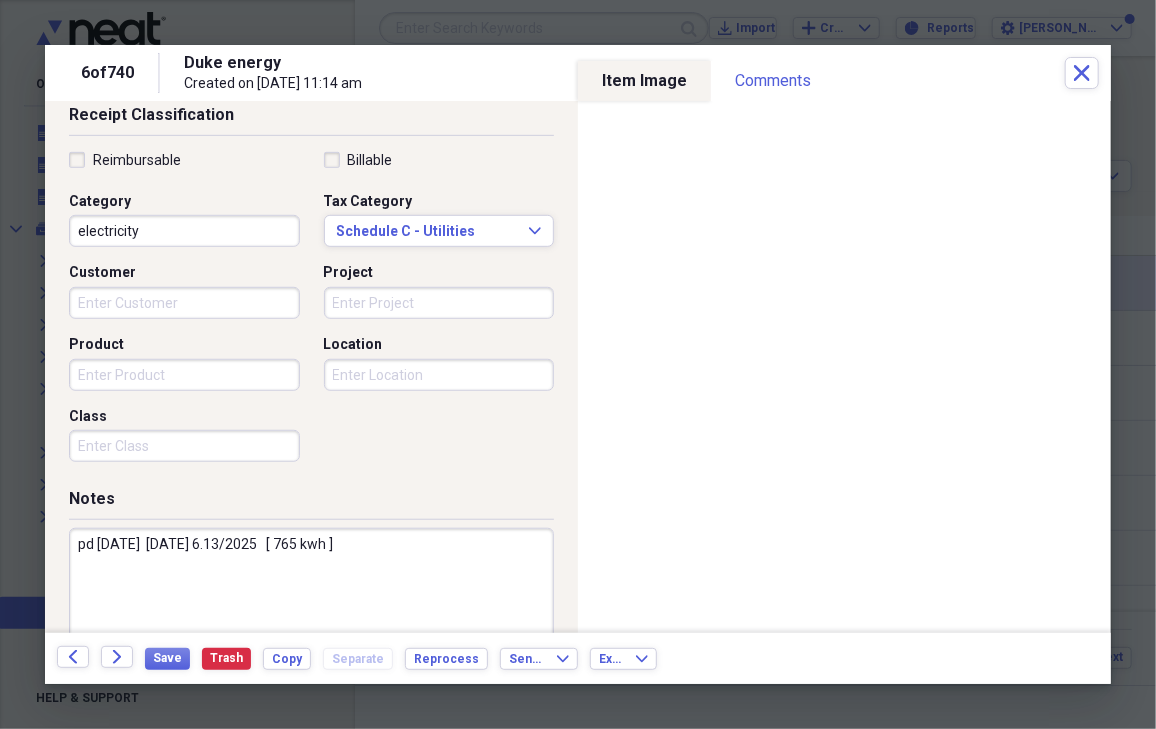 scroll, scrollTop: 454, scrollLeft: 0, axis: vertical 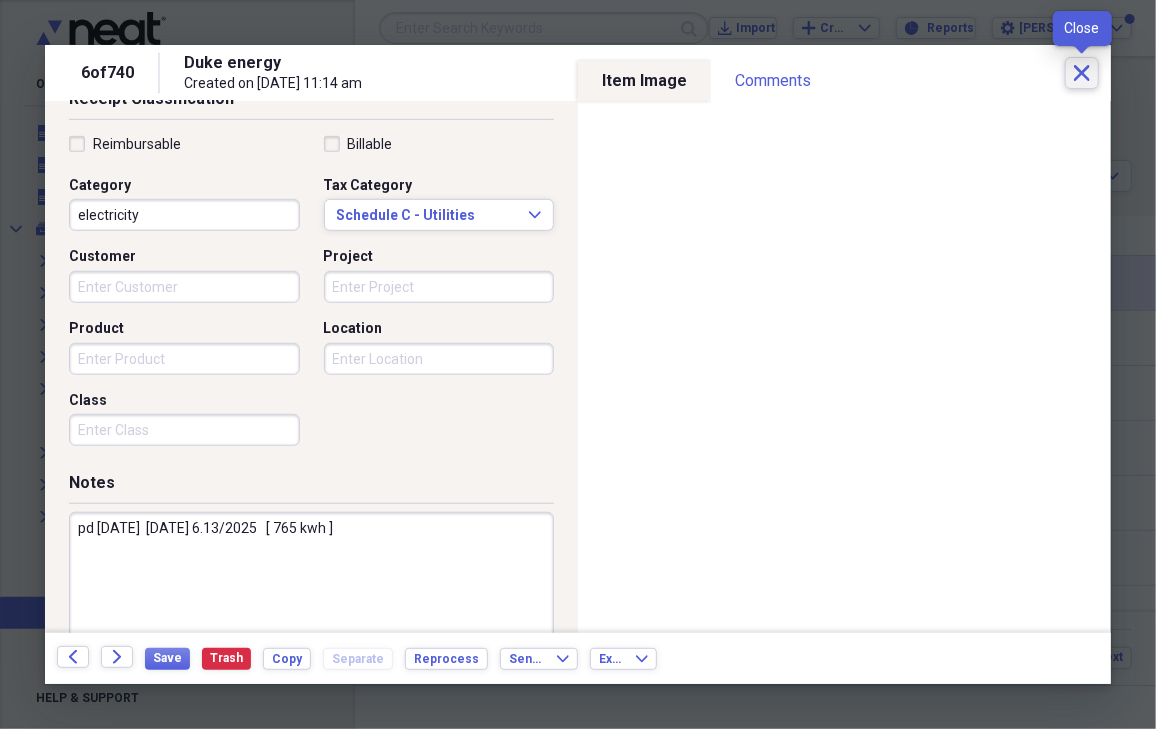 click on "Close" 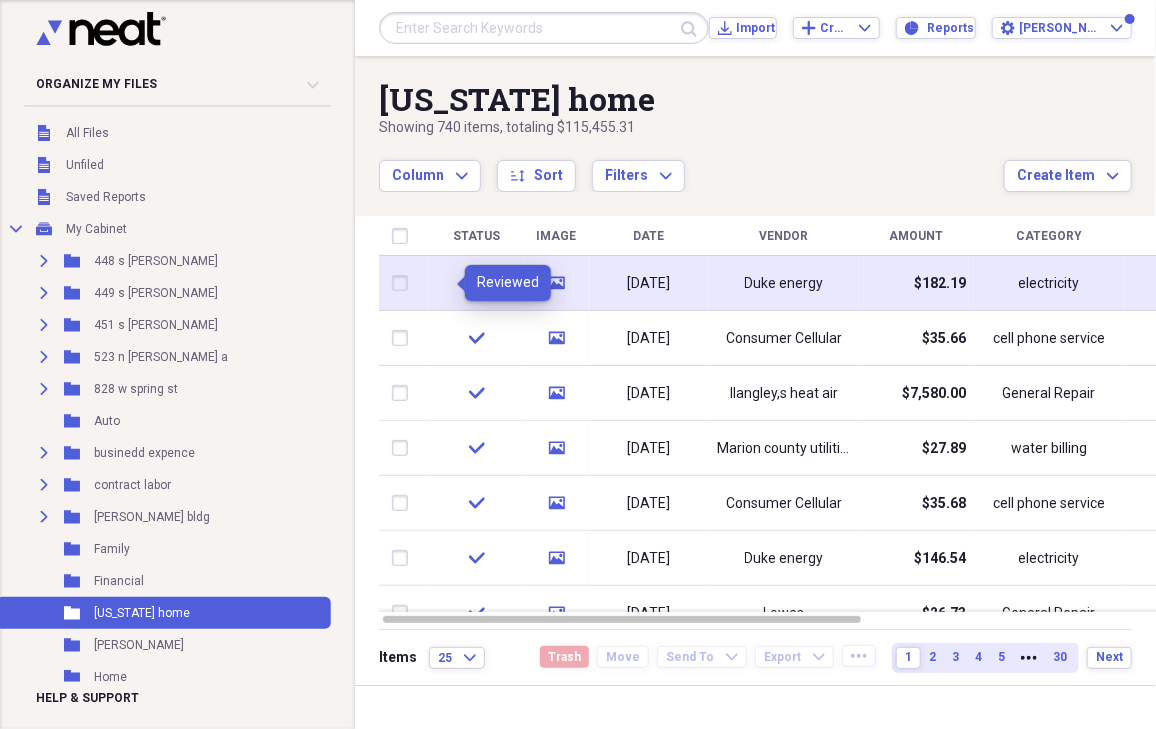 click on "check" 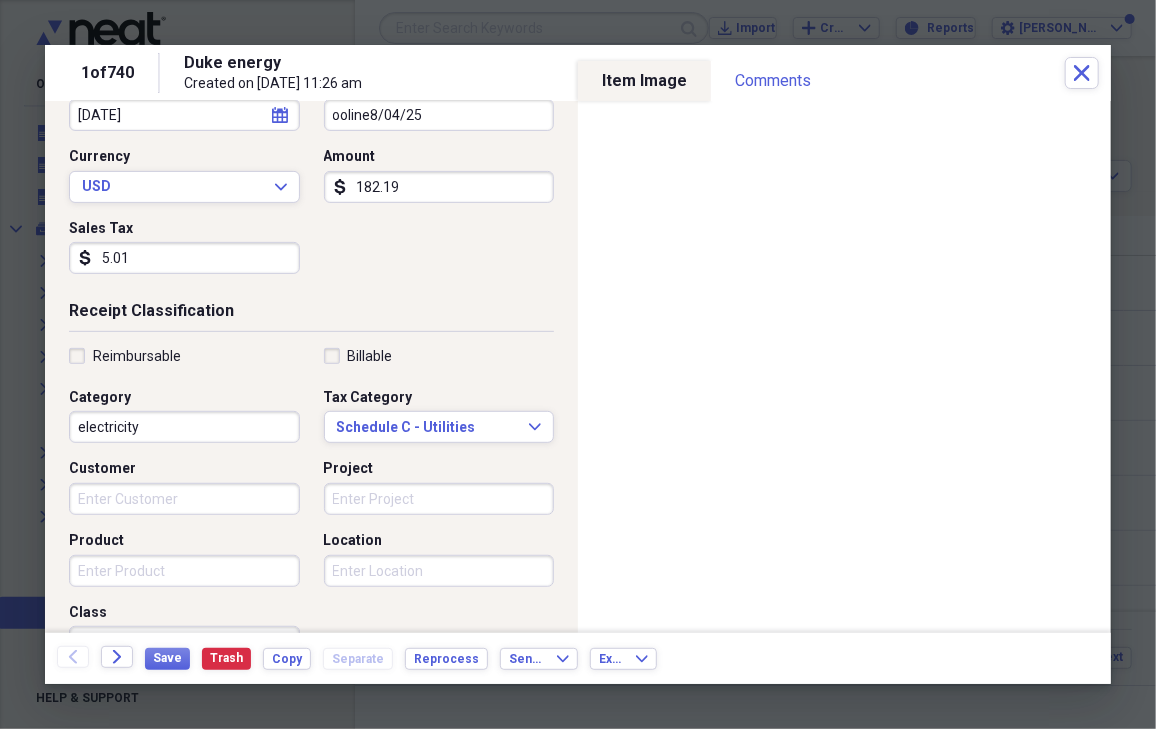 scroll, scrollTop: 302, scrollLeft: 0, axis: vertical 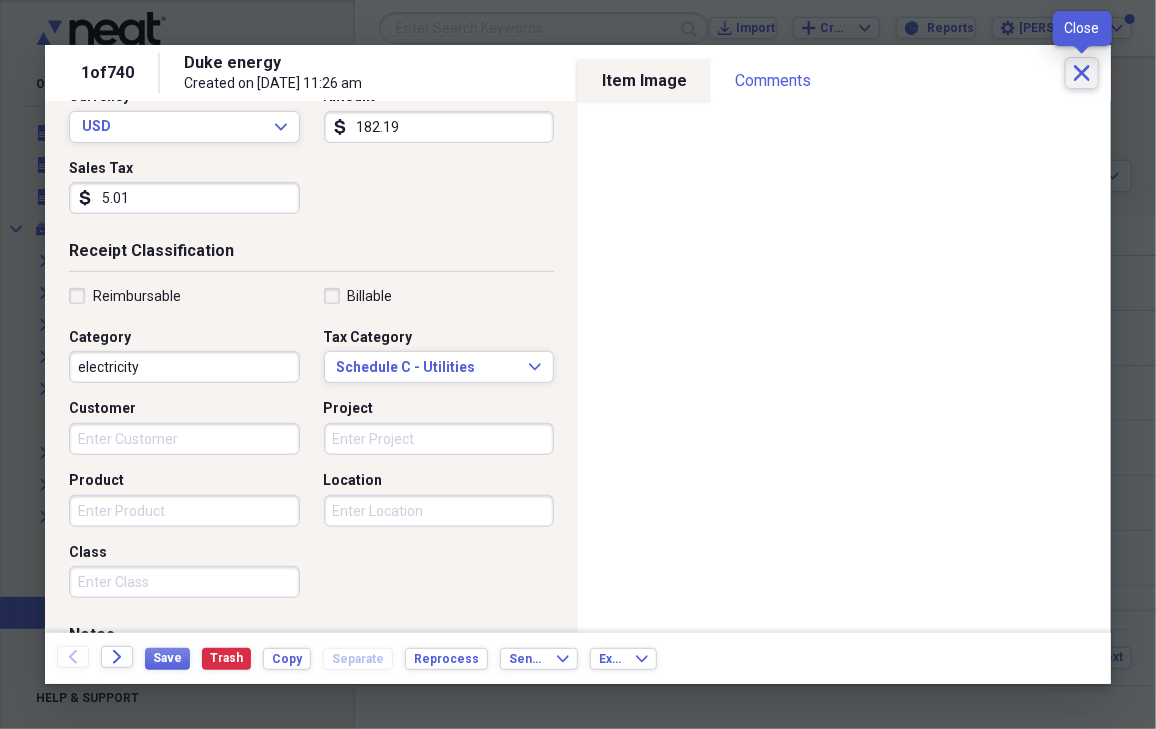 click on "Close" at bounding box center [1082, 73] 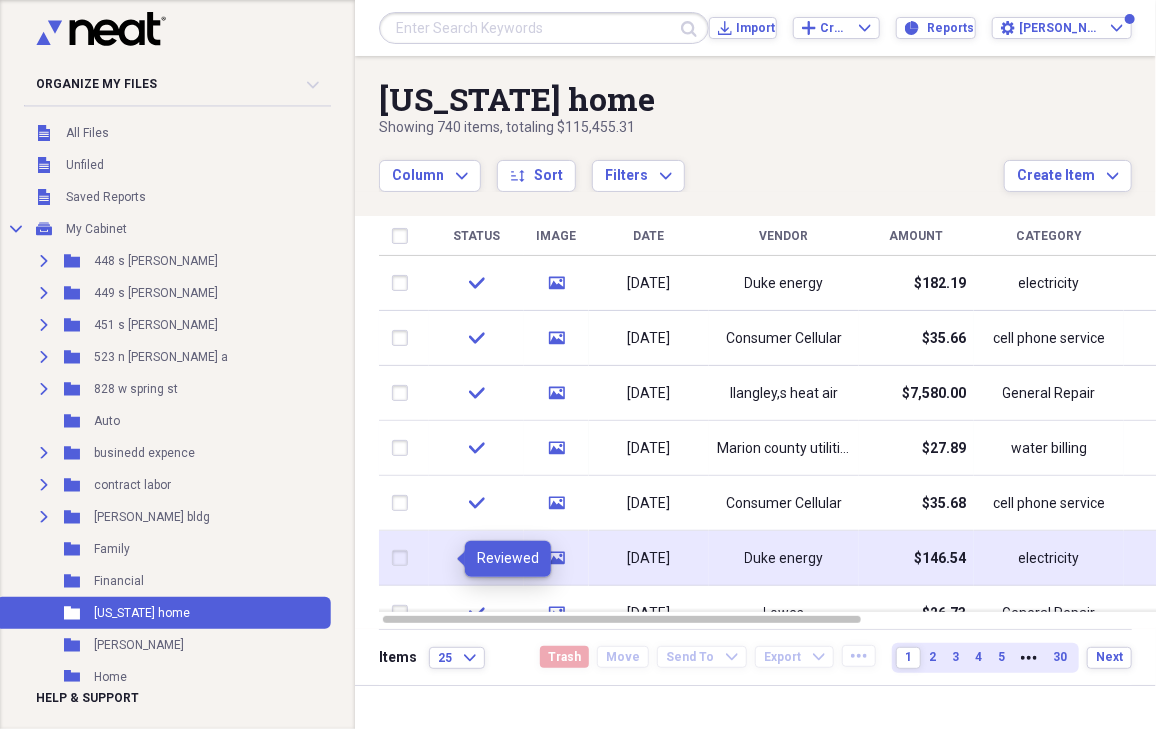 click 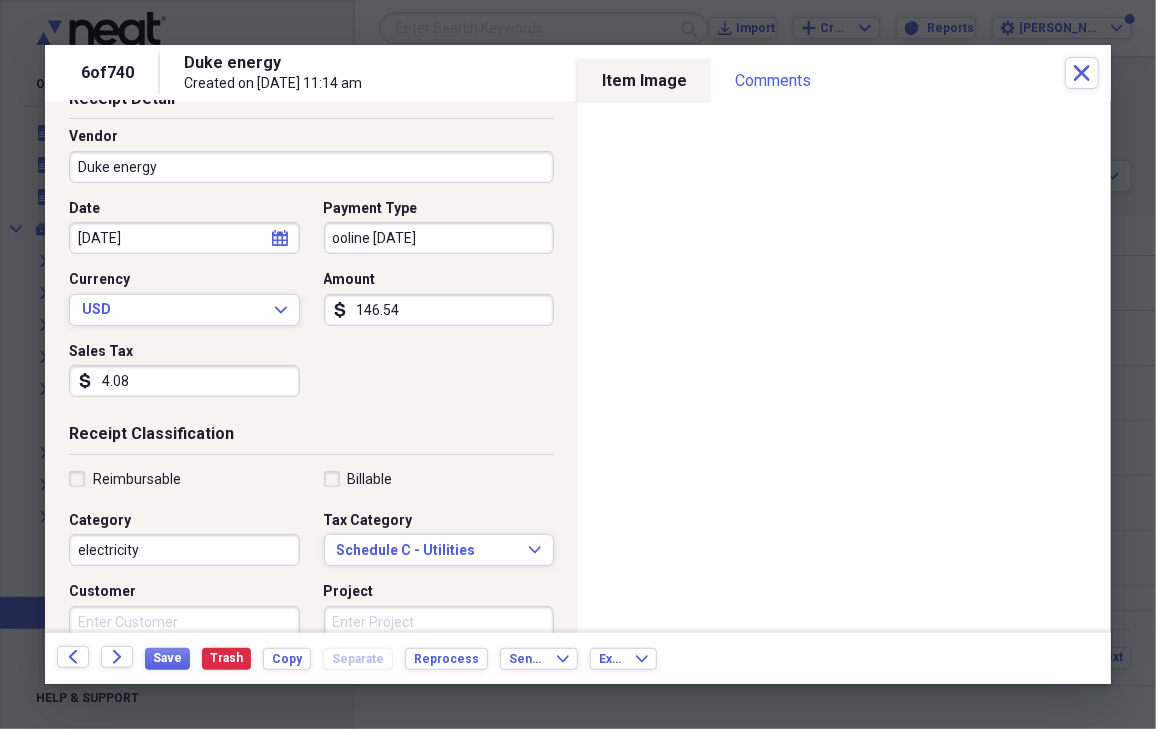 scroll, scrollTop: 120, scrollLeft: 0, axis: vertical 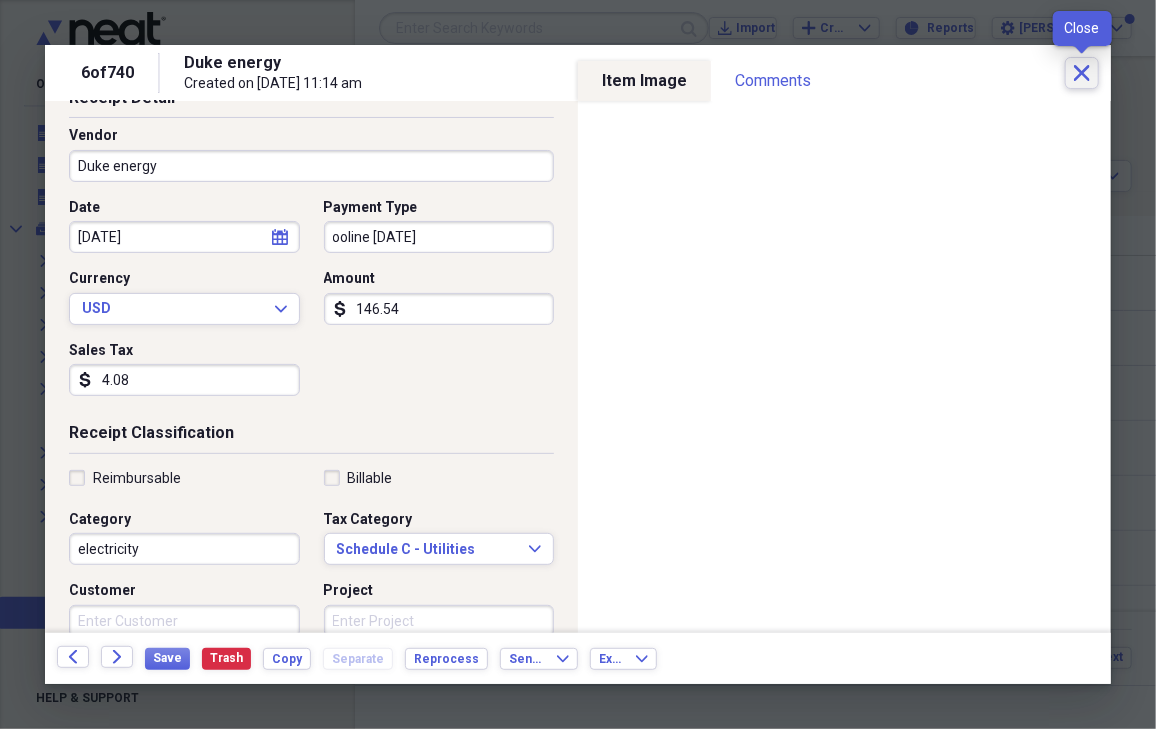 click on "Close" 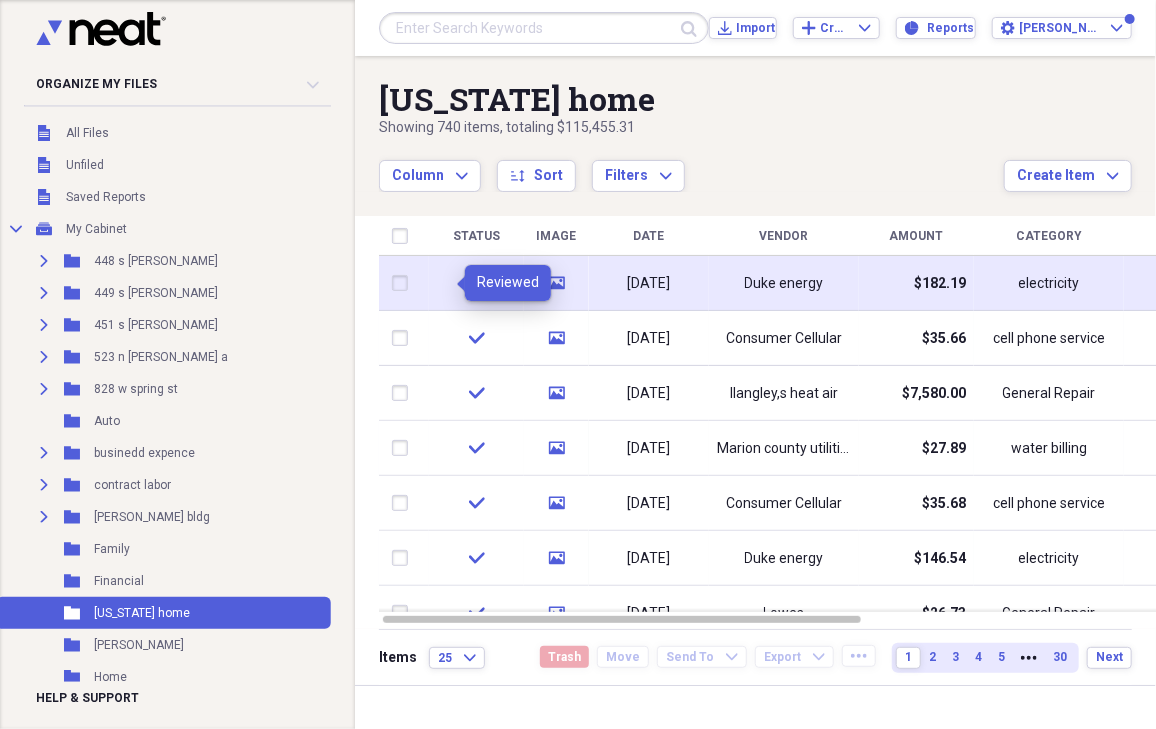 click 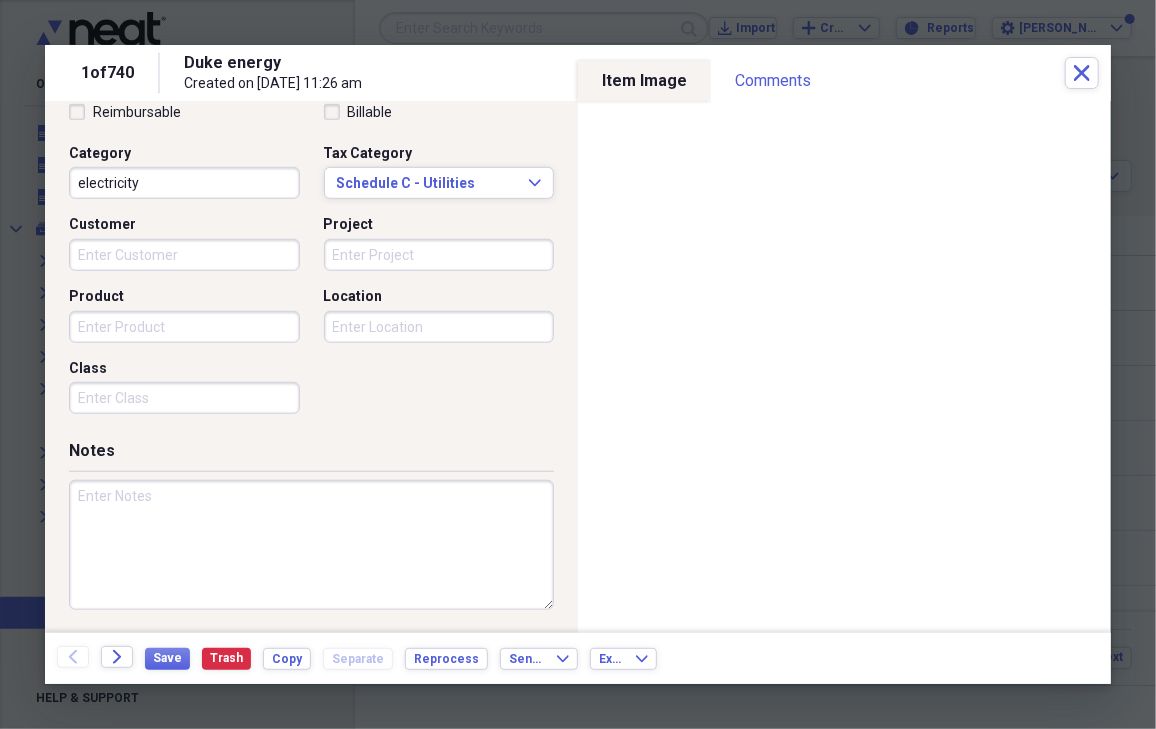 scroll, scrollTop: 487, scrollLeft: 0, axis: vertical 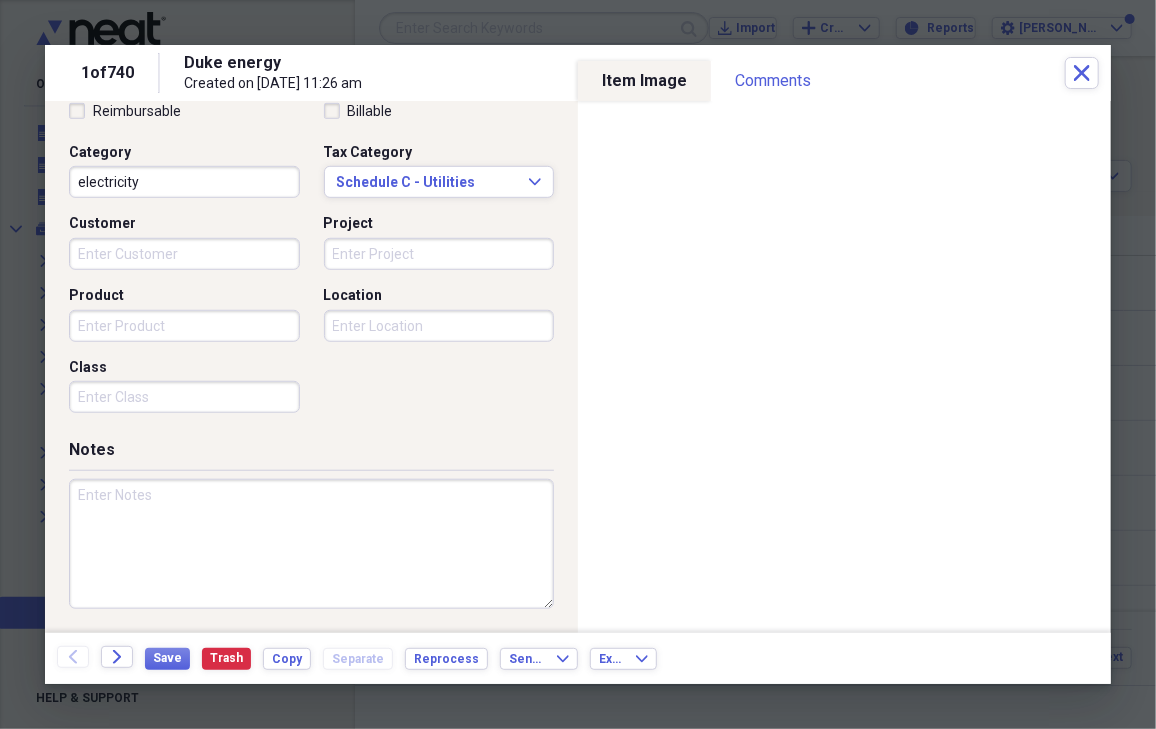 click on "Notes" at bounding box center [311, 454] 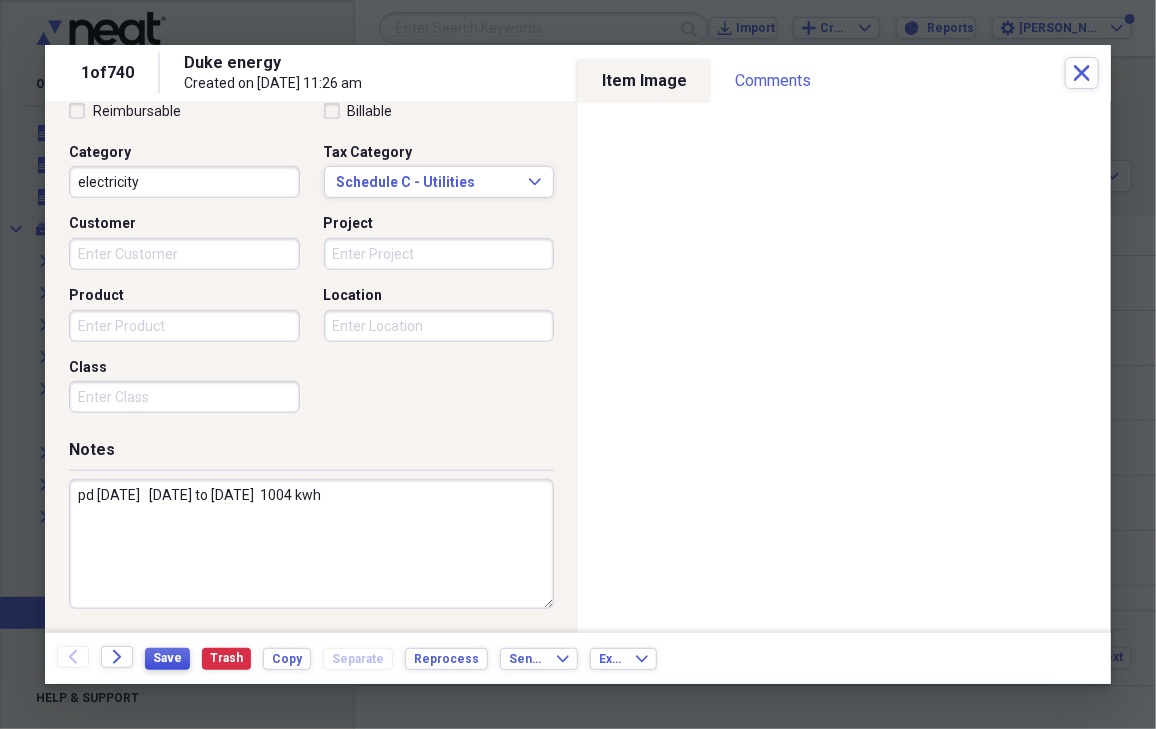click on "Save" at bounding box center (167, 658) 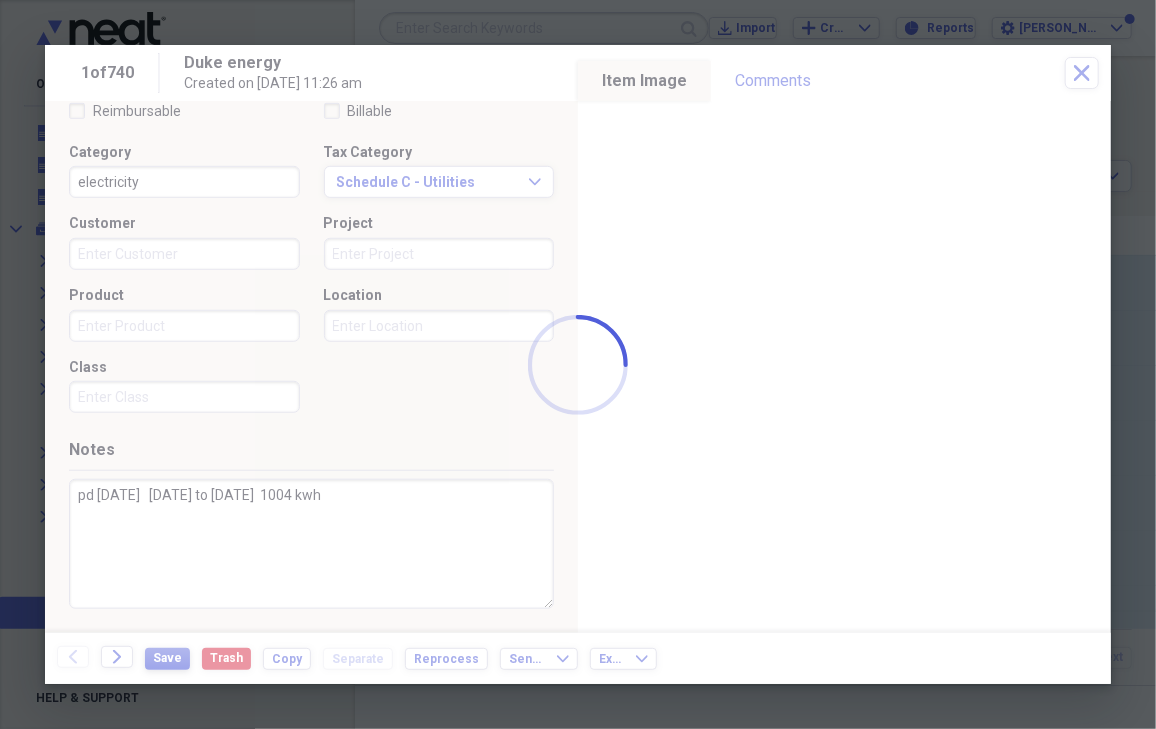 type on "pd [DATE]   [DATE] to [DATE]  1004 kwh" 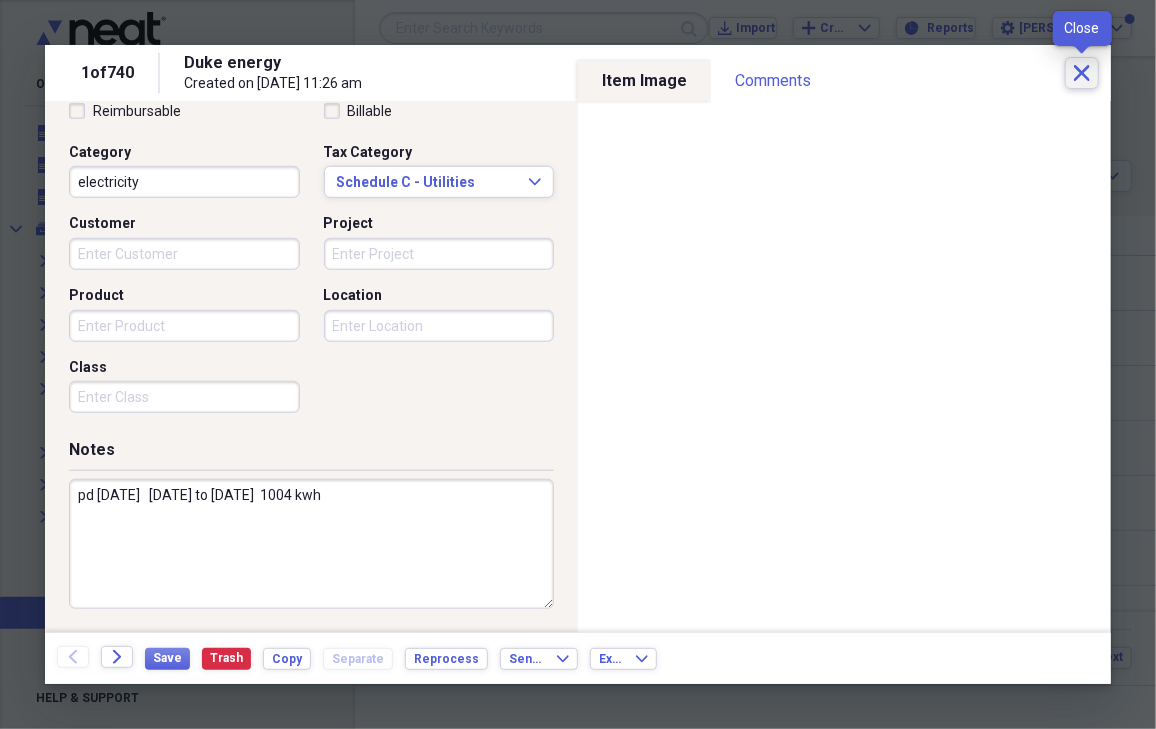 click 